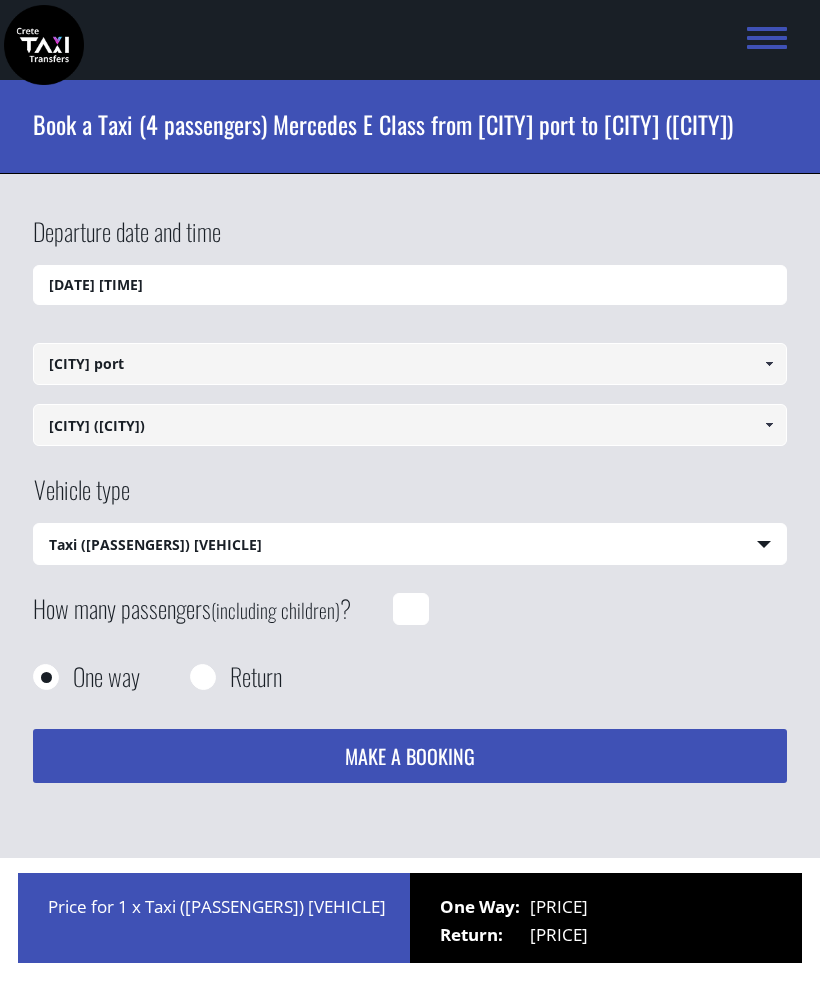 select on "540" 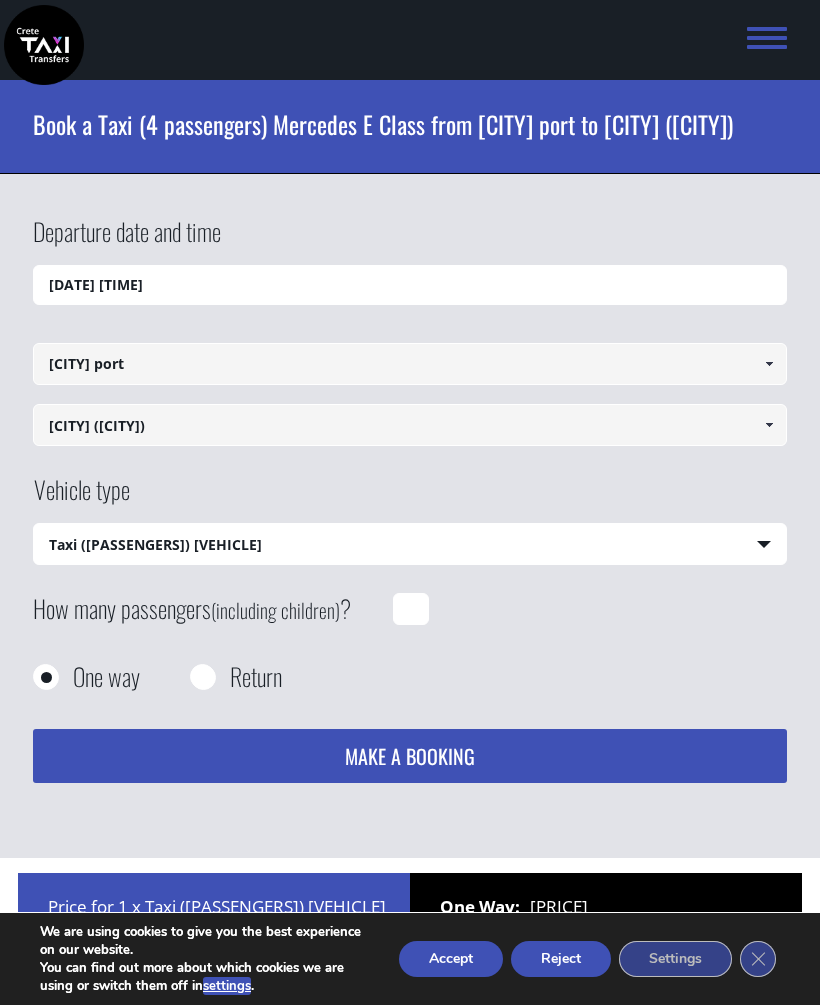 click on "[DATE] [TIME]" at bounding box center (410, 285) 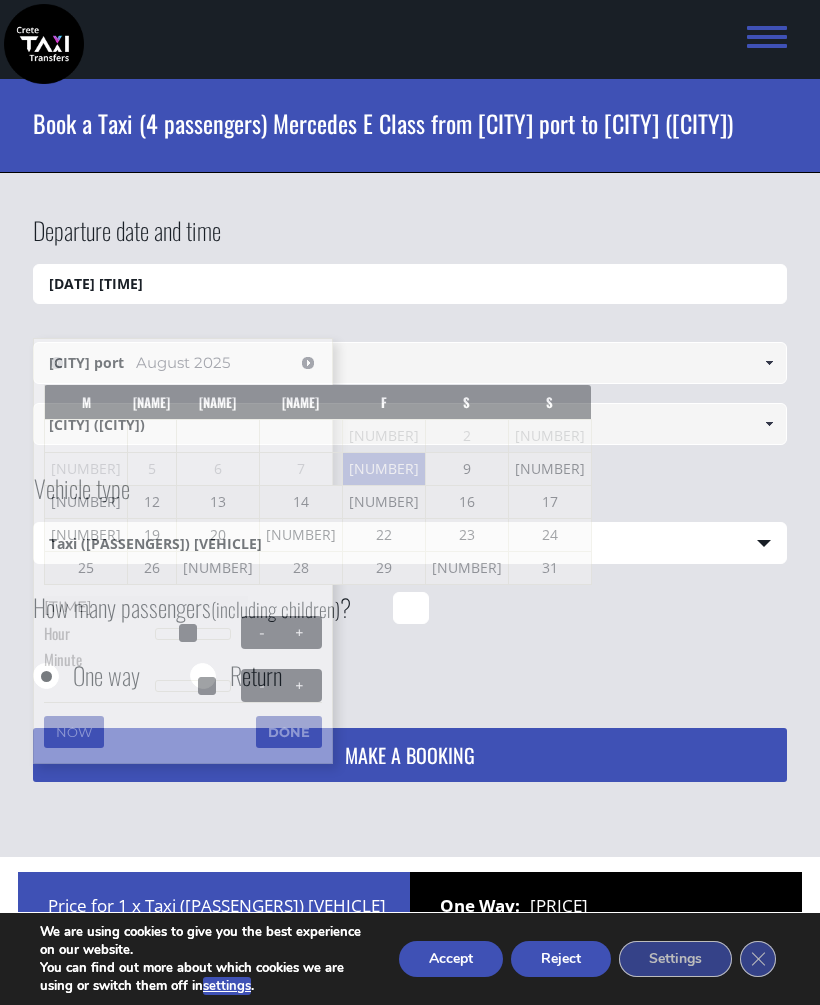 scroll, scrollTop: 299, scrollLeft: 0, axis: vertical 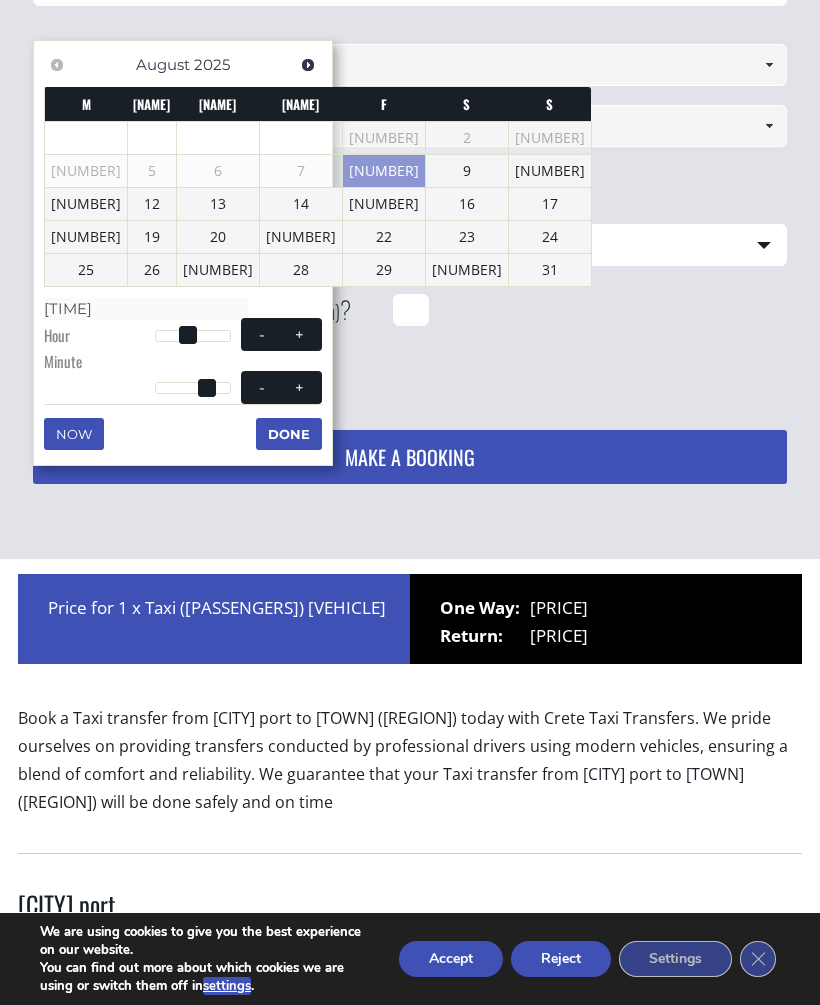 click on "13" at bounding box center [218, 204] 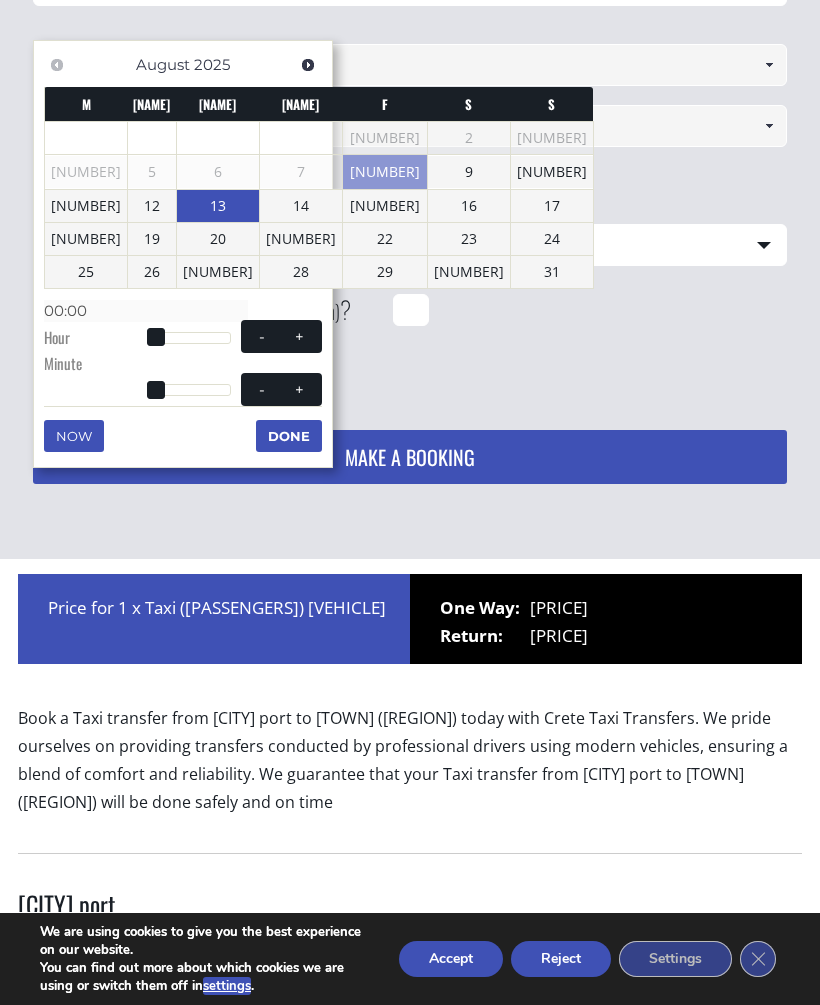 click at bounding box center [193, 338] 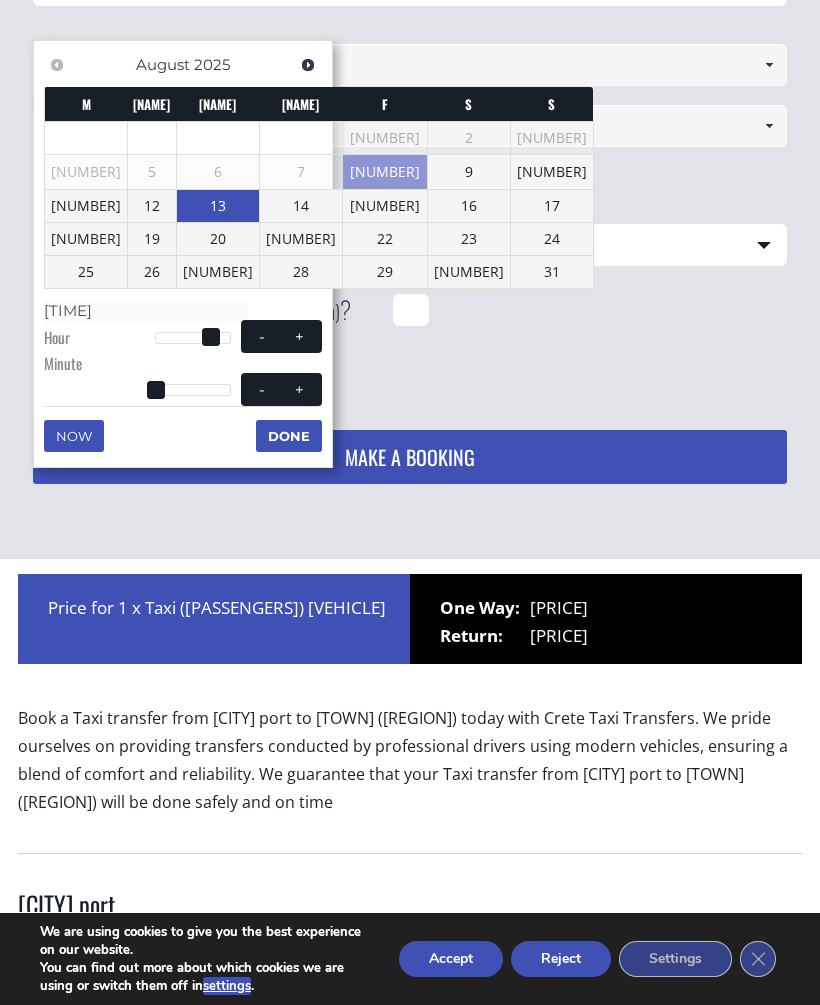 click at bounding box center (193, 338) 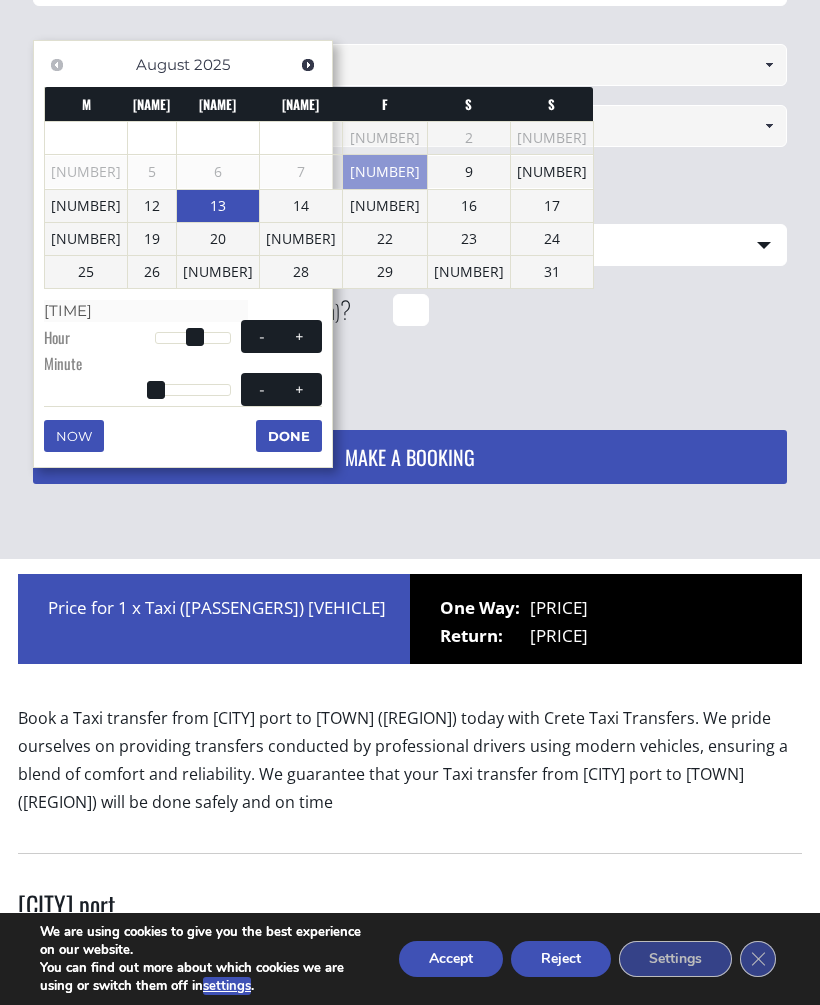 click at bounding box center (193, 390) 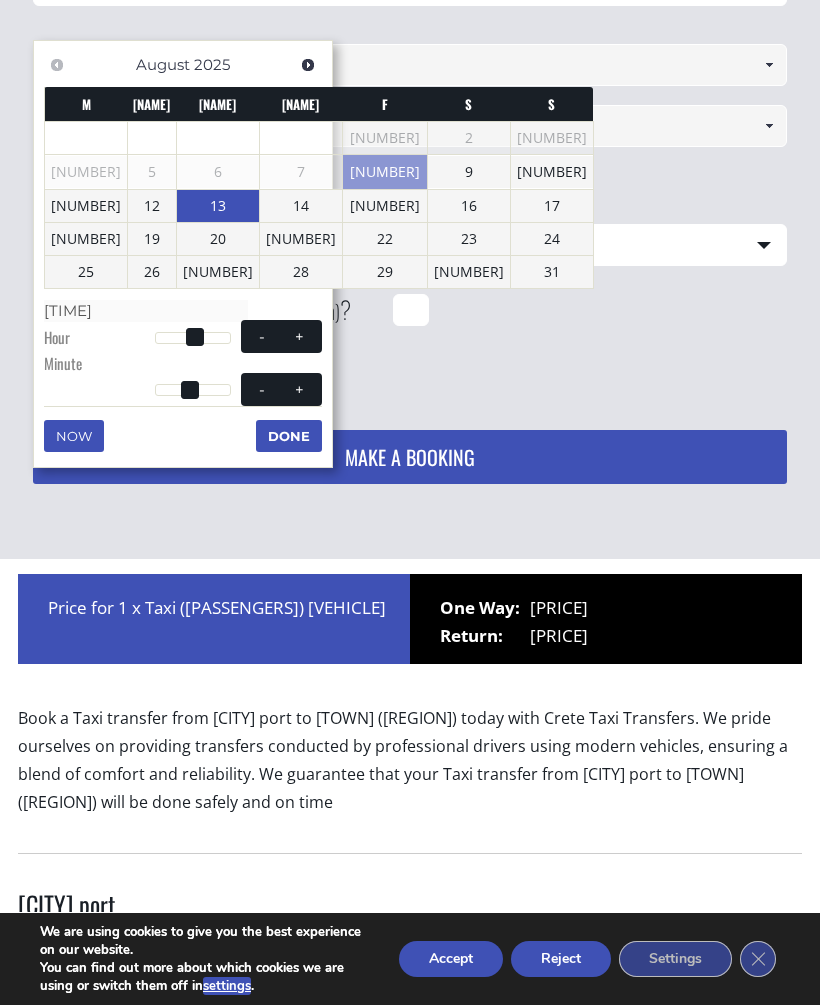 click at bounding box center (299, 389) 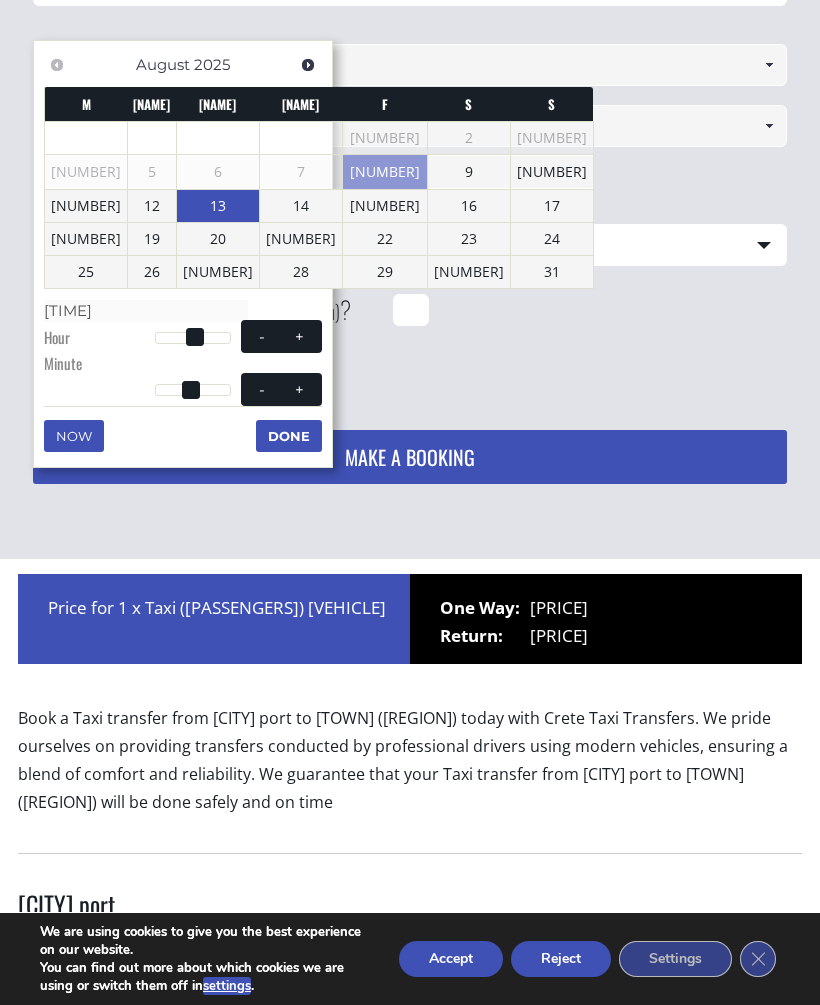 click at bounding box center [299, 389] 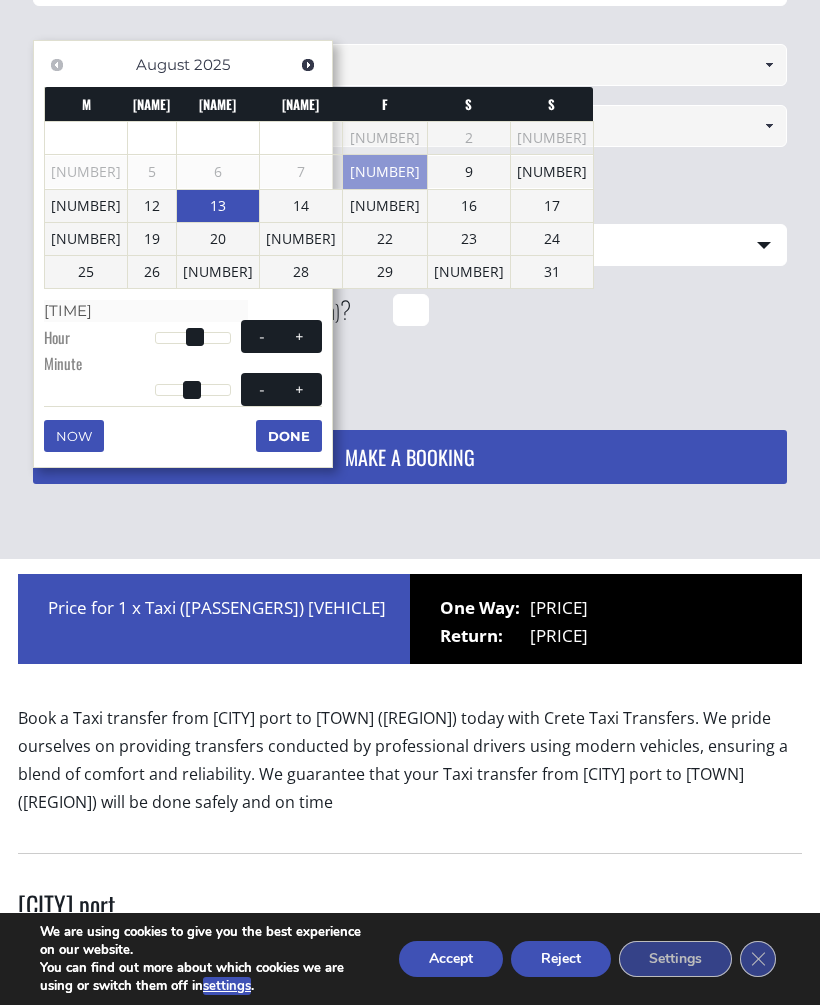 click on "+" at bounding box center [299, 389] 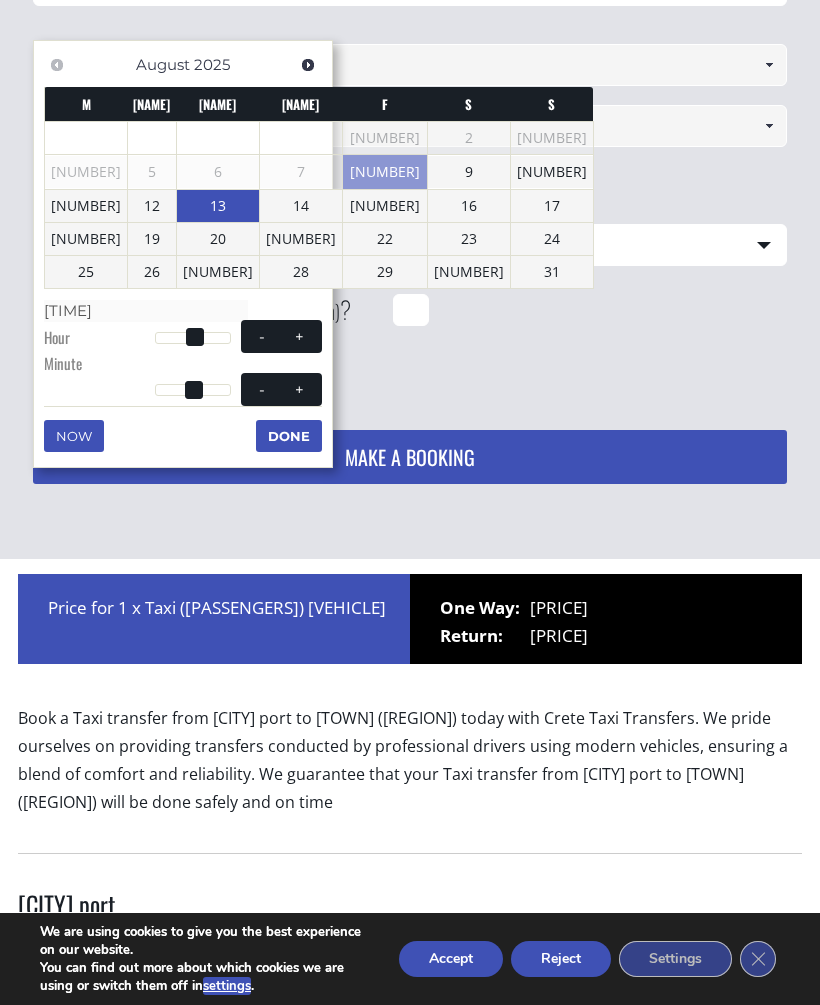 click on "+" at bounding box center [299, 389] 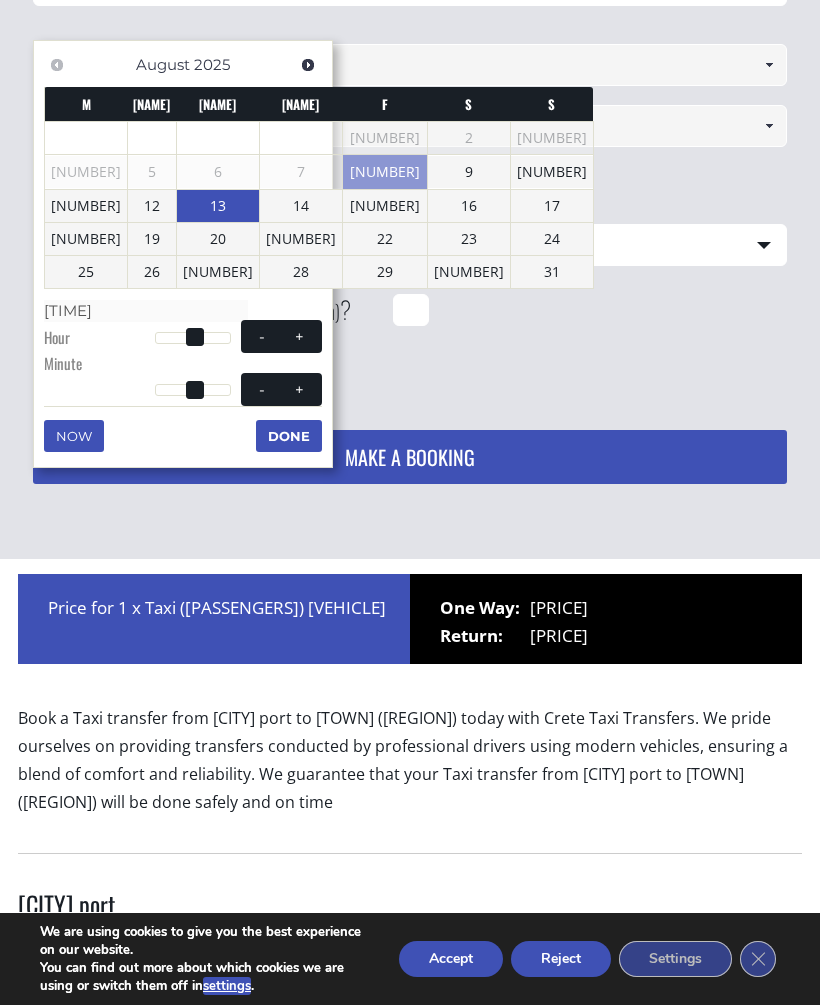 click on "+" at bounding box center [299, 389] 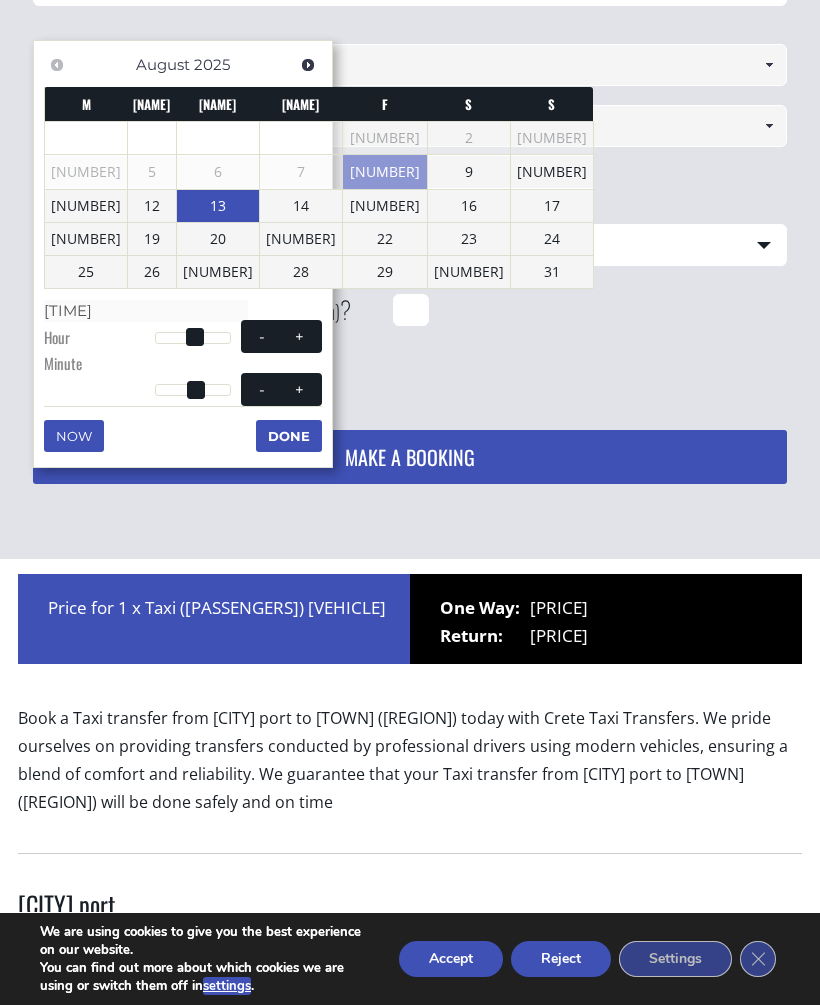 click on "+" at bounding box center (299, 389) 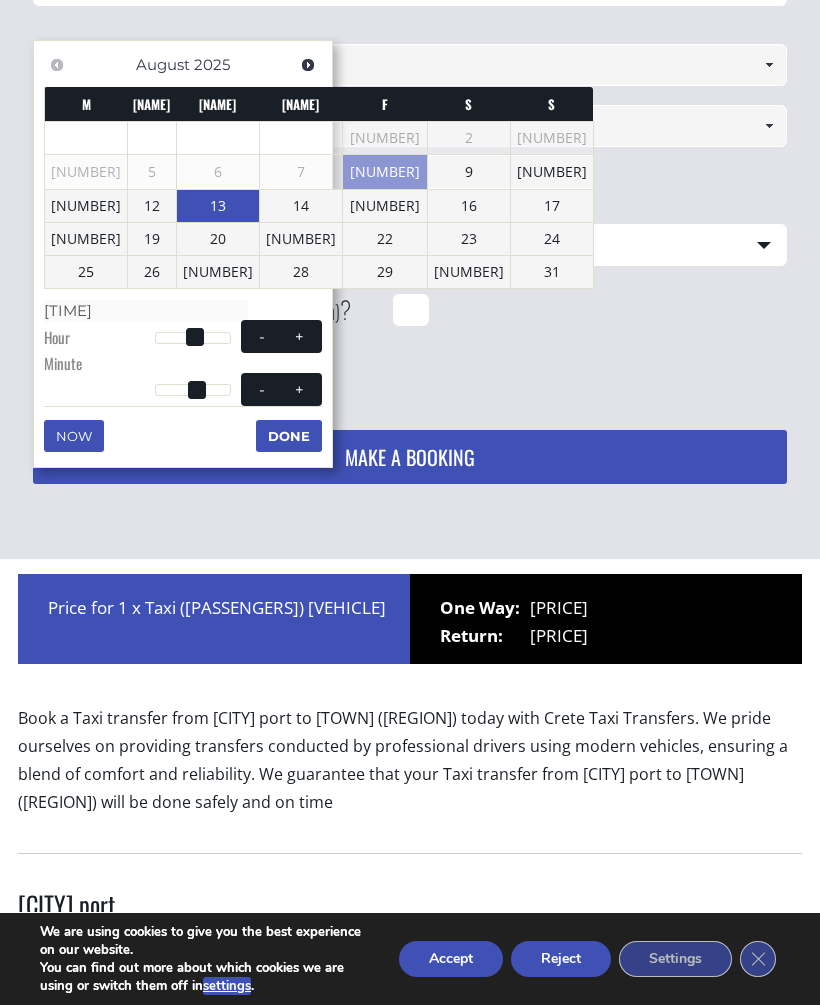 click on "+" at bounding box center (299, 389) 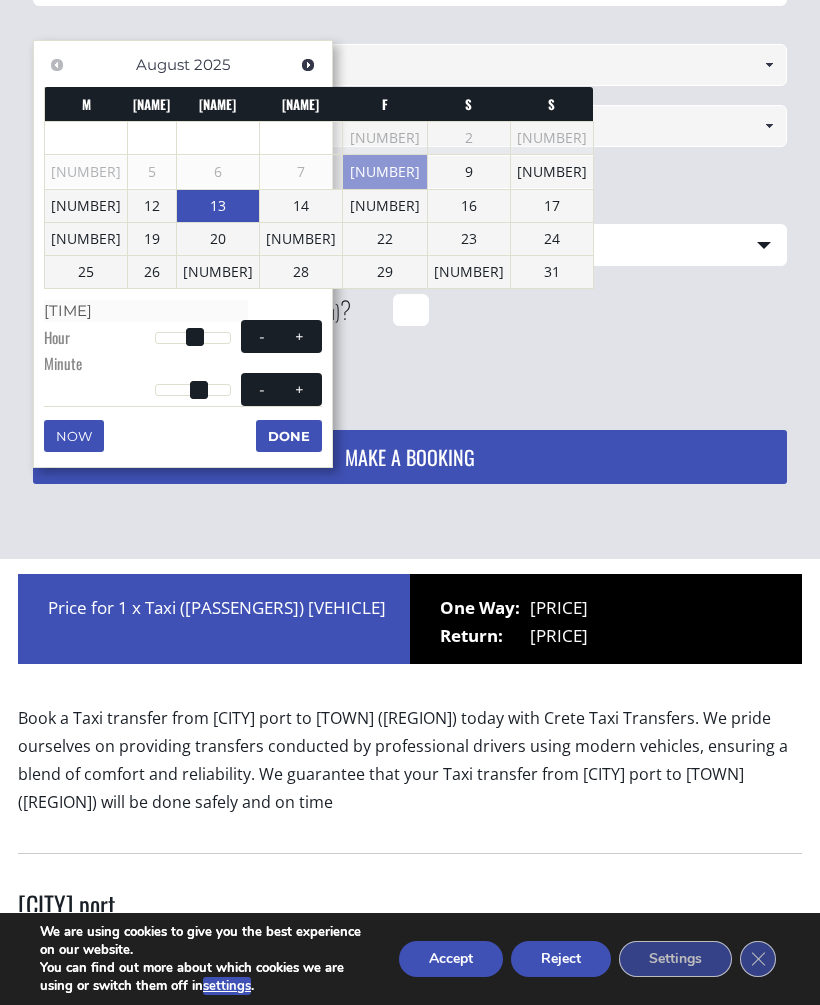 click on "+" at bounding box center [299, 389] 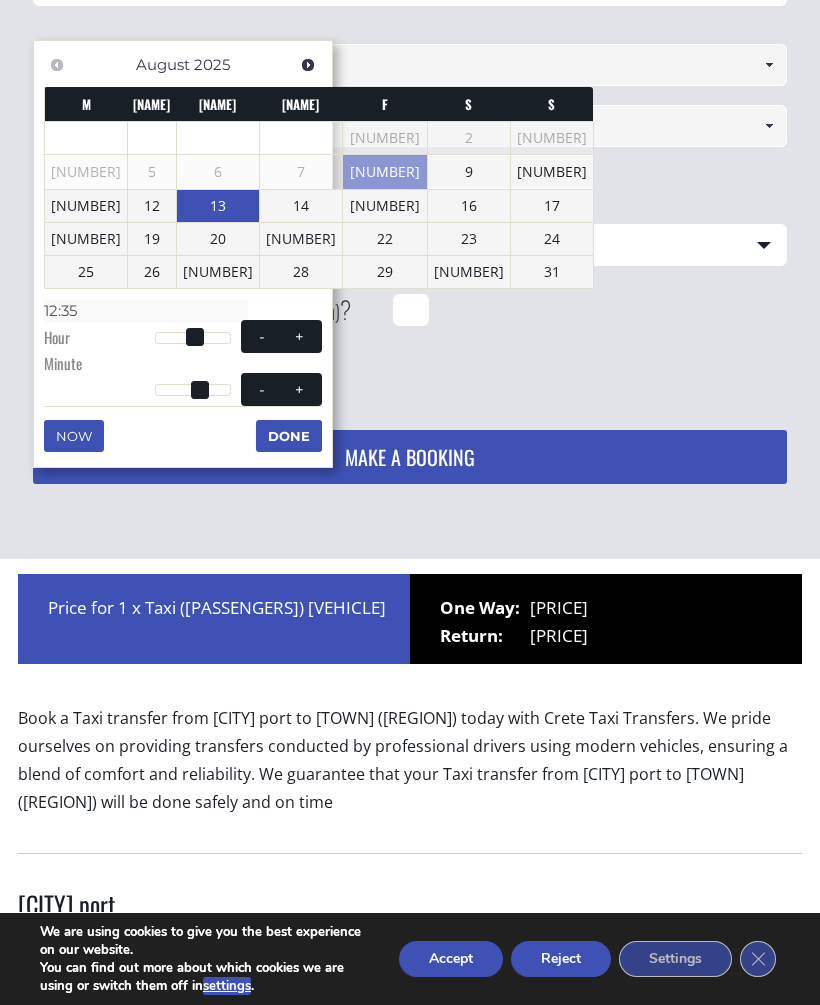 click on "-   +" at bounding box center [281, 389] 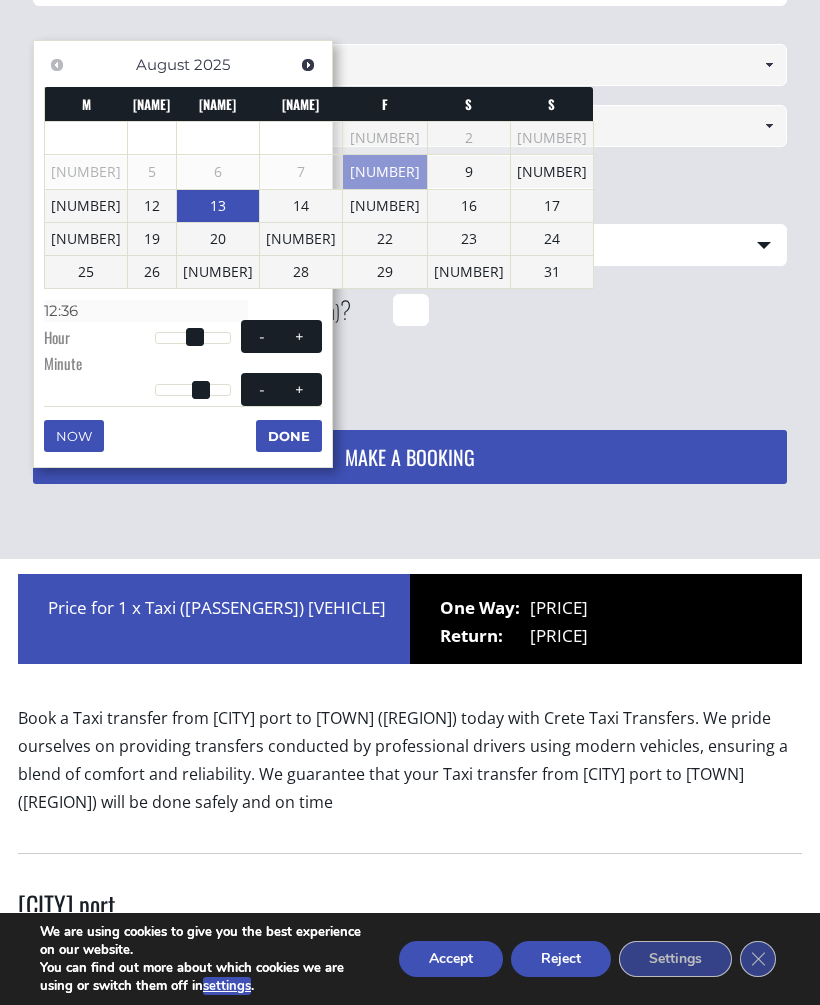 click on "-   +" at bounding box center [281, 389] 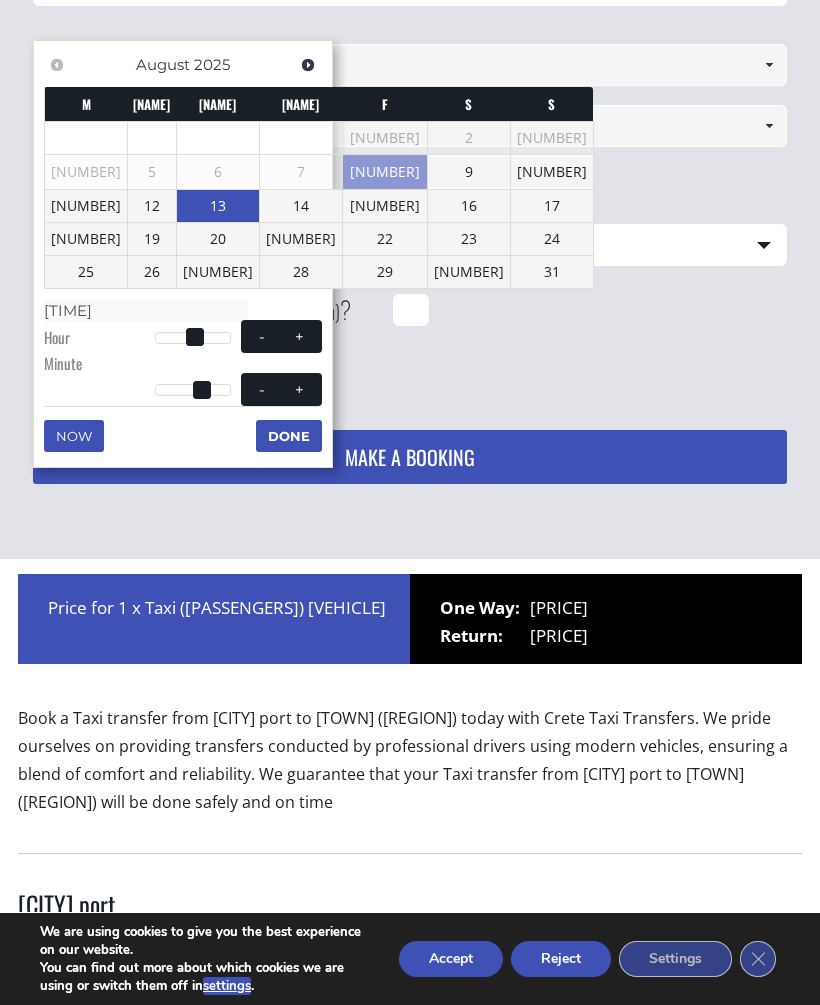 click on "Previous Next [MONTH]   [YEAR] M T W T F S S         1 2 3 4 5 6 7 8 9 10 11 12 13 14 15 16 17 18 19 20 21 22 23 24 25 26 27 28 29 30 31 Time [TIME] Hour   -   + Minute   -   + Second Millisecond Microsecond Time Zone [TIMEZONE] [TIMEZONE] [TIMEZONE] [TIMEZONE] [TIMEZONE] [TIMEZONE] [TIMEZONE] [TIMEZONE] [TIMEZONE] [TIMEZONE] [TIMEZONE] [TIMEZONE] [TIMEZONE] [TIMEZONE] [TIMEZONE] [TIMEZONE] [TIMEZONE] [TIMEZONE] [TIMEZONE] [TIMEZONE] [TIMEZONE] [TIMEZONE] [TIMEZONE] [TIMEZONE] [TIMEZONE] [TIMEZONE] [TIMEZONE] [TIMEZONE] [TIMEZONE] [TIMEZONE] [TIMEZONE] [TIMEZONE] [TIMEZONE] [TIMEZONE] [TIMEZONE] [TIMEZONE] [TIMEZONE] [TIMEZONE] [TIMEZONE] [TIMEZONE] [TIMEZONE] [TIMEZONE] Now Done" at bounding box center [183, 254] 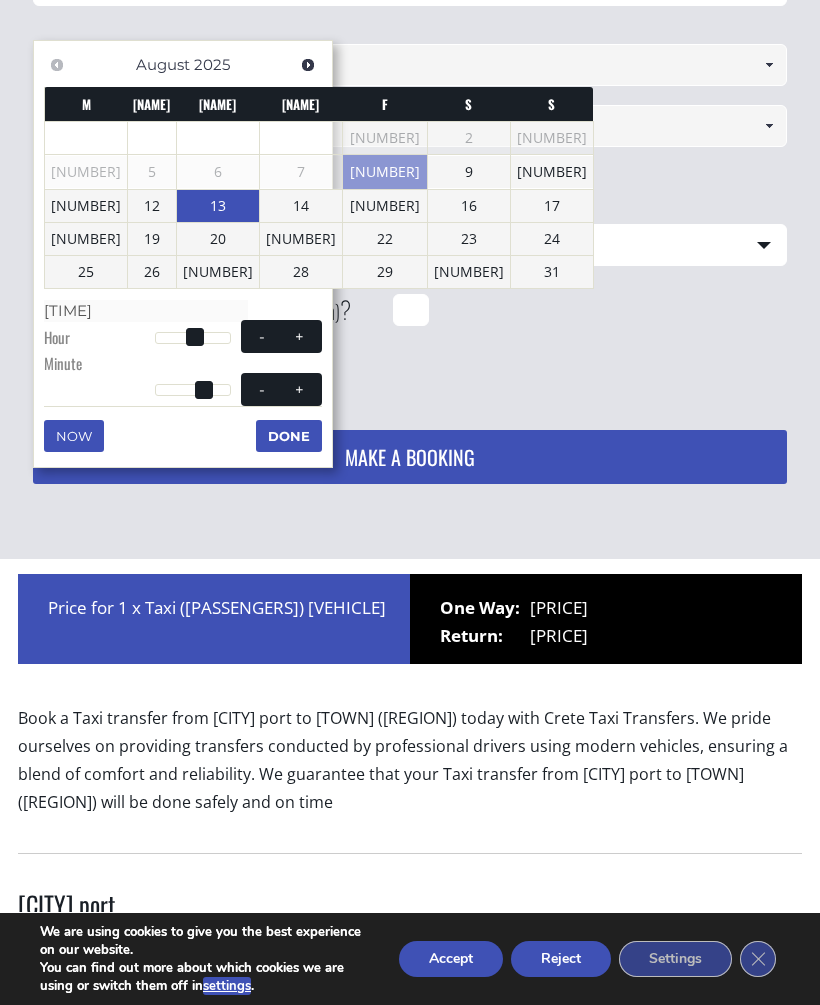click on "[DATE] [TIME] [TIMEZONE]" at bounding box center (183, 254) 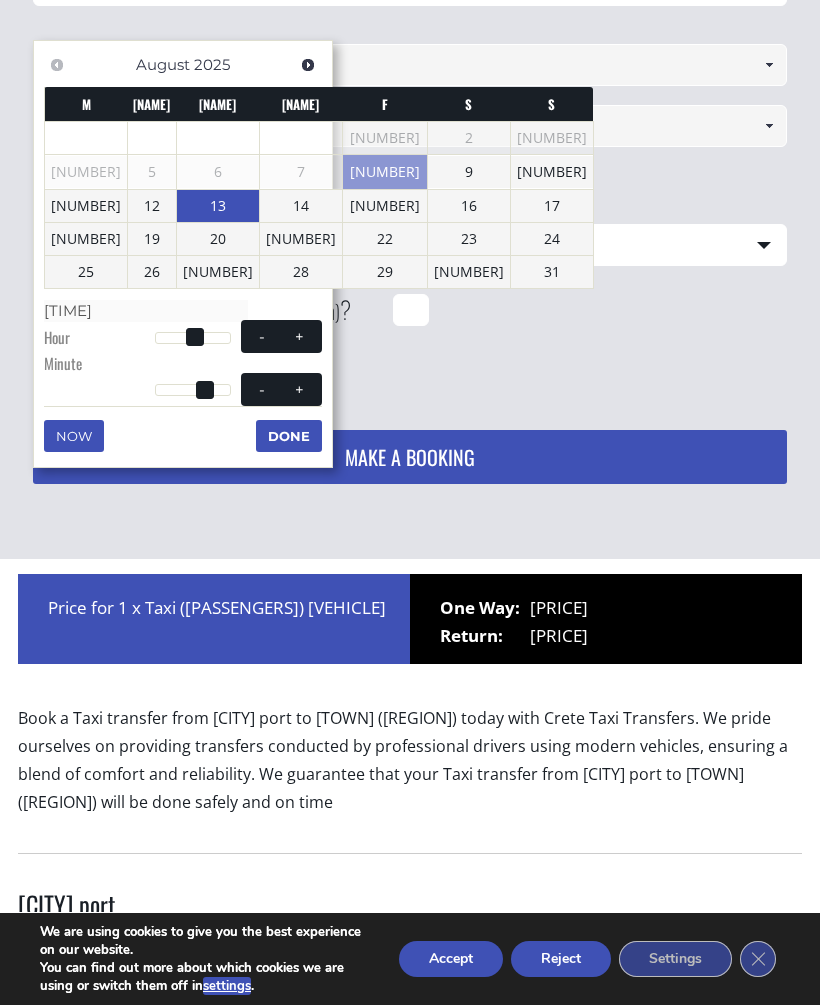 click on "Previous Next [MONTH]   [YEAR] M T W T F S S         1 2 3 4 5 6 7 8 9 10 11 12 13 14 15 16 17 18 19 20 21 22 23 24 25 26 27 28 29 30 31 Time [TIME] Hour   -   + Minute   -   + Second Millisecond Microsecond Time Zone [TIMEZONE] [TIMEZONE] [TIMEZONE] [TIMEZONE] [TIMEZONE] [TIMEZONE] [TIMEZONE] [TIMEZONE] [TIMEZONE] [TIMEZONE] [TIMEZONE] [TIMEZONE] [TIMEZONE] [TIMEZONE] [TIMEZONE] [TIMEZONE] [TIMEZONE] [TIMEZONE] [TIMEZONE] [TIMEZONE] [TIMEZONE] [TIMEZONE] [TIMEZONE] [TIMEZONE] [TIMEZONE] [TIMEZONE] [TIMEZONE] [TIMEZONE] [TIMEZONE] [TIMEZONE] [TIMEZONE] [TIMEZONE] [TIMEZONE] [TIMEZONE] [TIMEZONE] [TIMEZONE] [TIMEZONE] [TIMEZONE] [TIMEZONE] [TIMEZONE] [TIMEZONE] [TIMEZONE] Now Done" at bounding box center [183, 254] 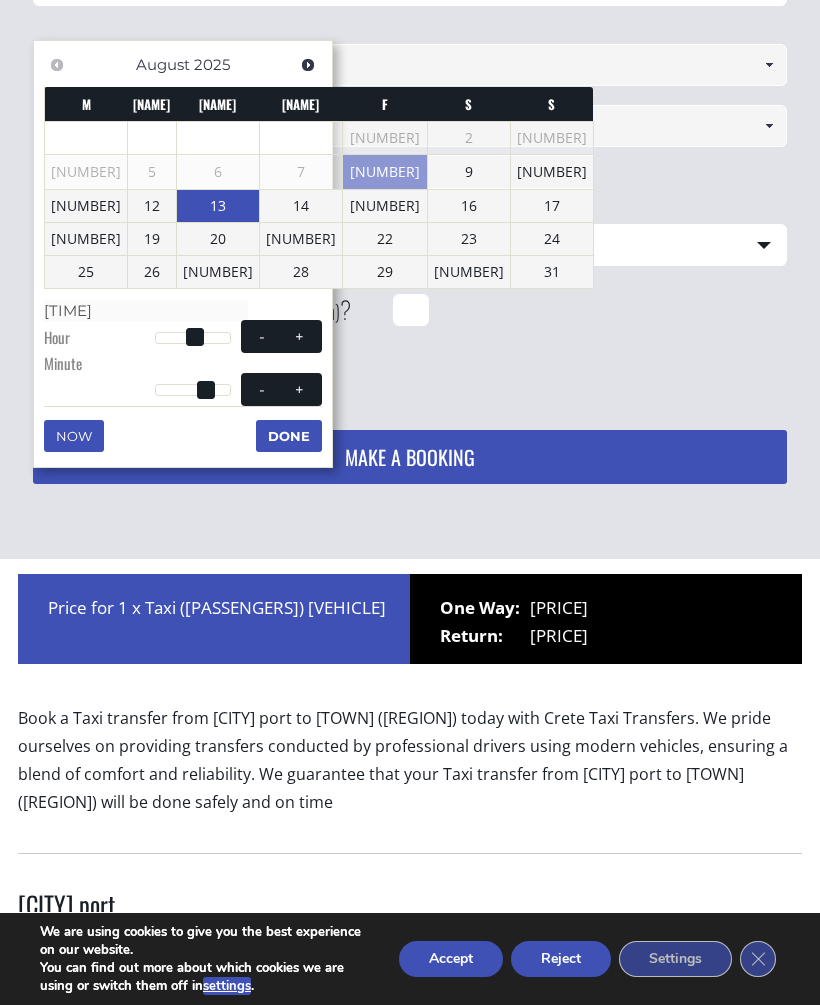 click on "Previous Next [MONTH]   [YEAR] M T W T F S S         1 2 3 4 5 6 7 8 9 10 11 12 13 14 15 16 17 18 19 20 21 22 23 24 25 26 27 28 29 30 31 Time [TIME] Hour   -   + Minute   -   + Second Millisecond Microsecond Time Zone [TIMEZONE] [TIMEZONE] [TIMEZONE] [TIMEZONE] [TIMEZONE] [TIMEZONE] [TIMEZONE] [TIMEZONE] [TIMEZONE] [TIMEZONE] [TIMEZONE] [TIMEZONE] [TIMEZONE] [TIMEZONE] [TIMEZONE] [TIMEZONE] [TIMEZONE] [TIMEZONE] [TIMEZONE] [TIMEZONE] [TIMEZONE] [TIMEZONE] [TIMEZONE] [TIMEZONE] [TIMEZONE] [TIMEZONE] [TIMEZONE] [TIMEZONE] [TIMEZONE] [TIMEZONE] [TIMEZONE] [TIMEZONE] [TIMEZONE] [TIMEZONE] [TIMEZONE] [TIMEZONE] [TIMEZONE] [TIMEZONE] [TIMEZONE] [TIMEZONE] [TIMEZONE] [TIMEZONE] Now Done" at bounding box center (183, 254) 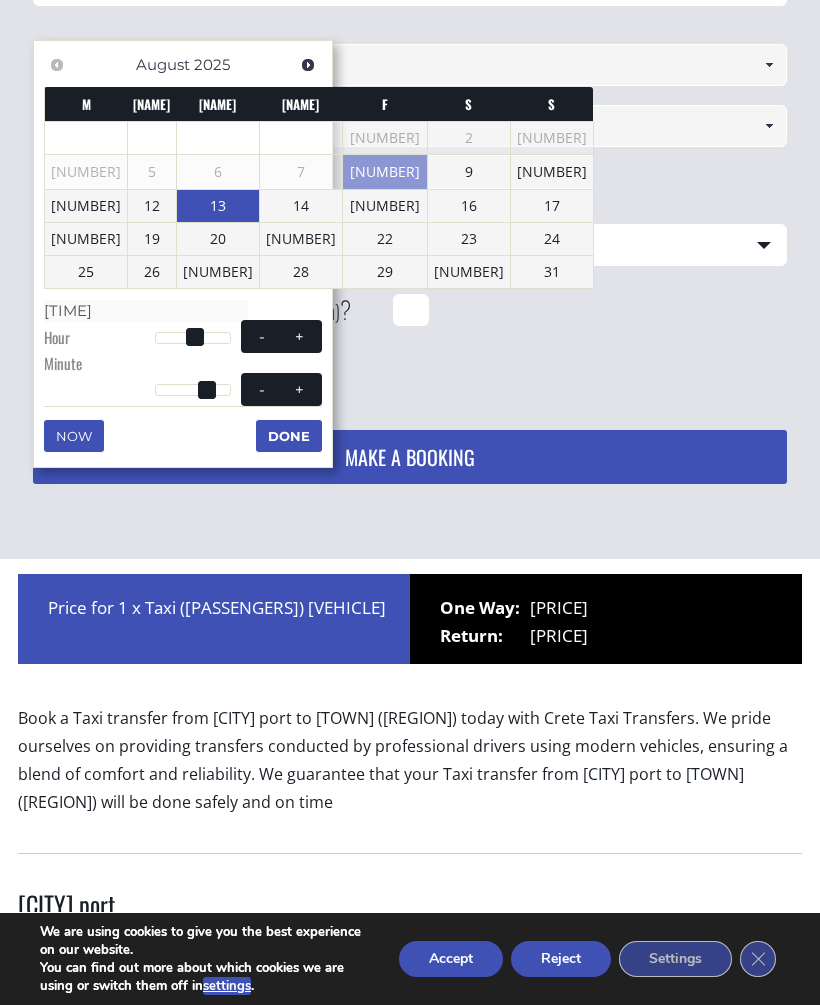 click on "+" at bounding box center [299, 389] 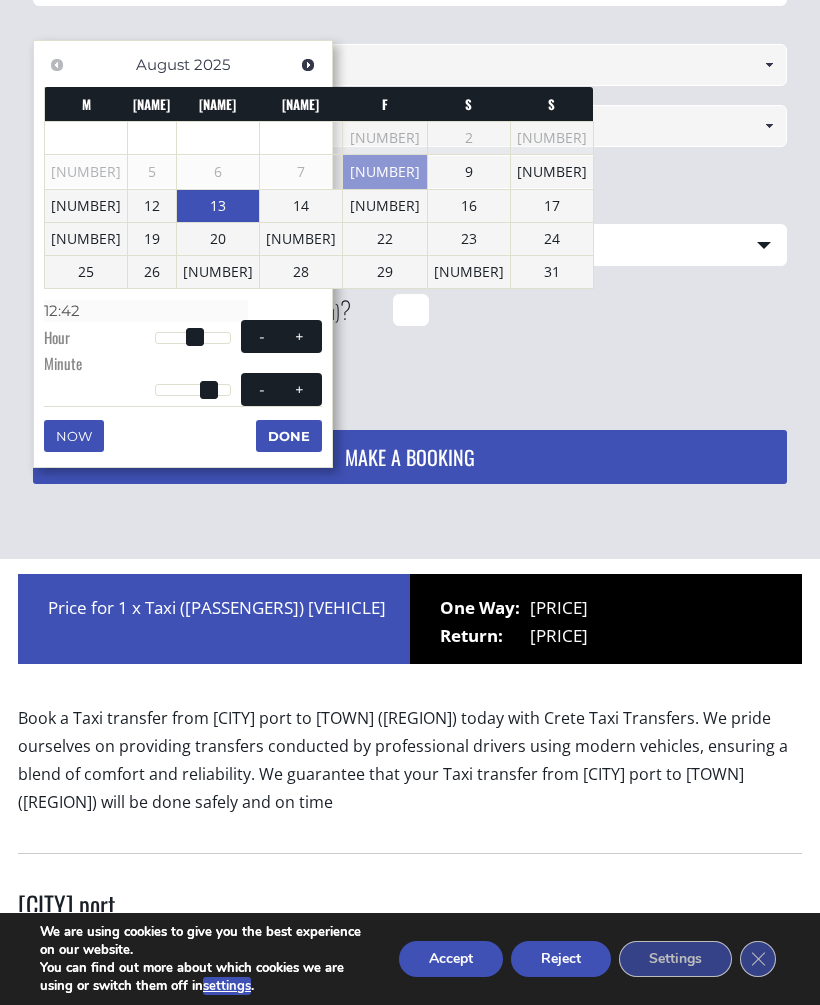 click on "+" at bounding box center (299, 389) 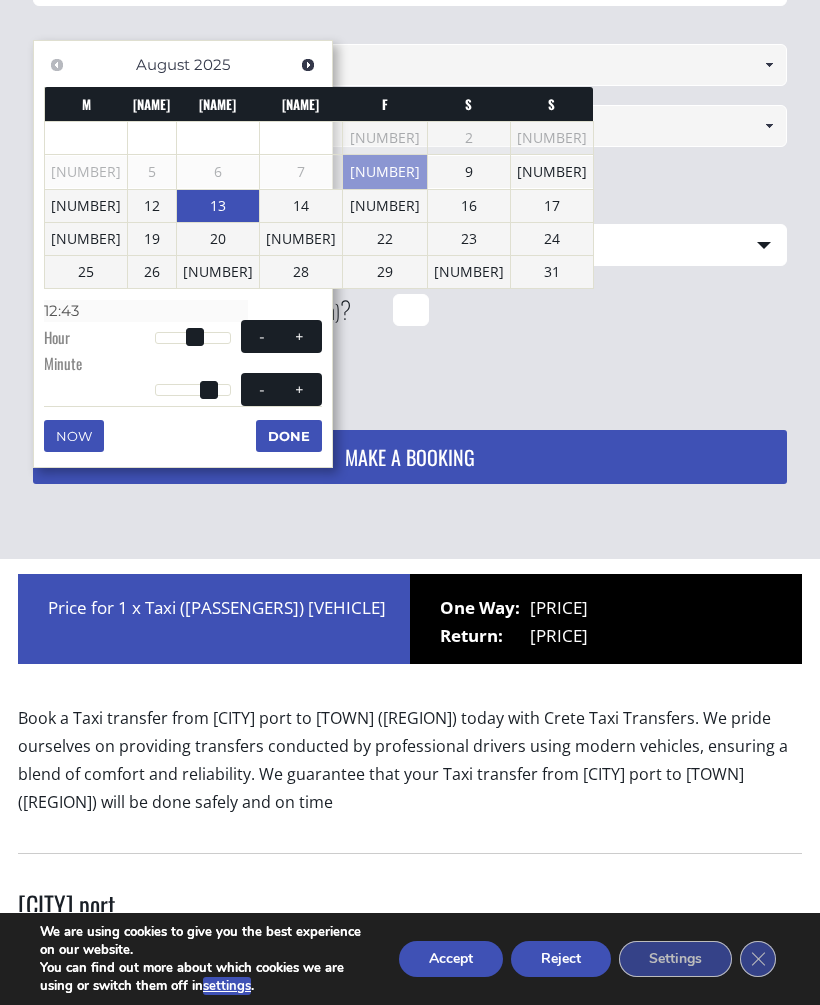 click on "-   +" at bounding box center (281, 389) 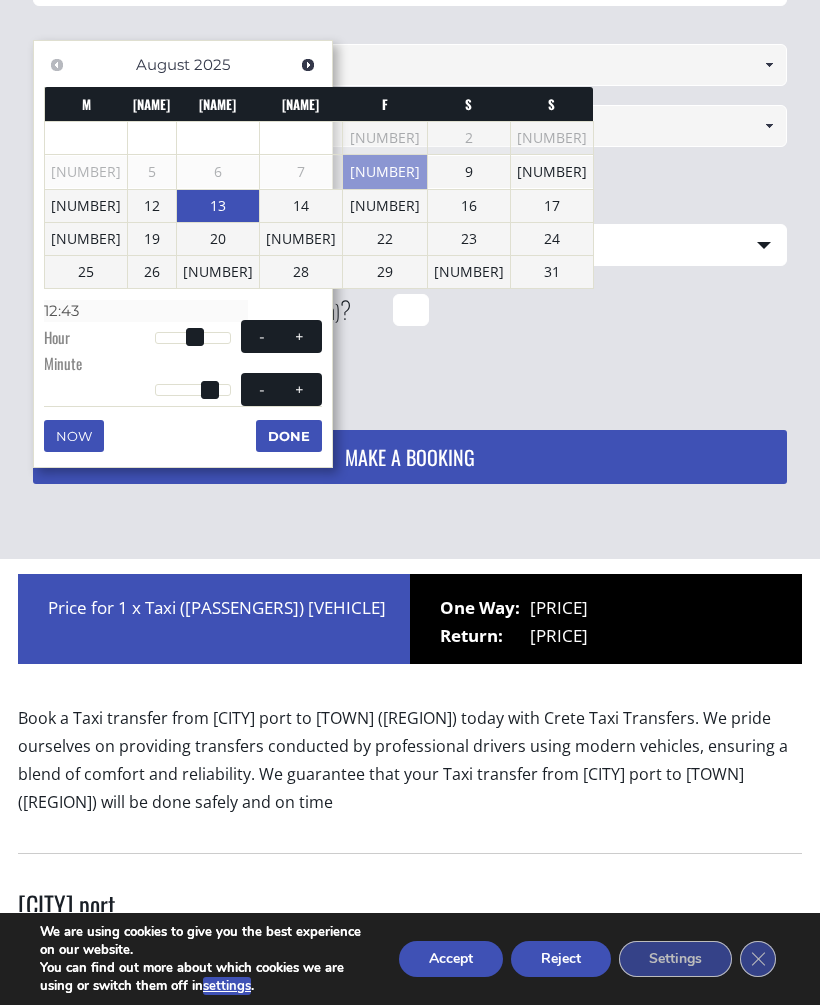 click on "+" at bounding box center (299, 389) 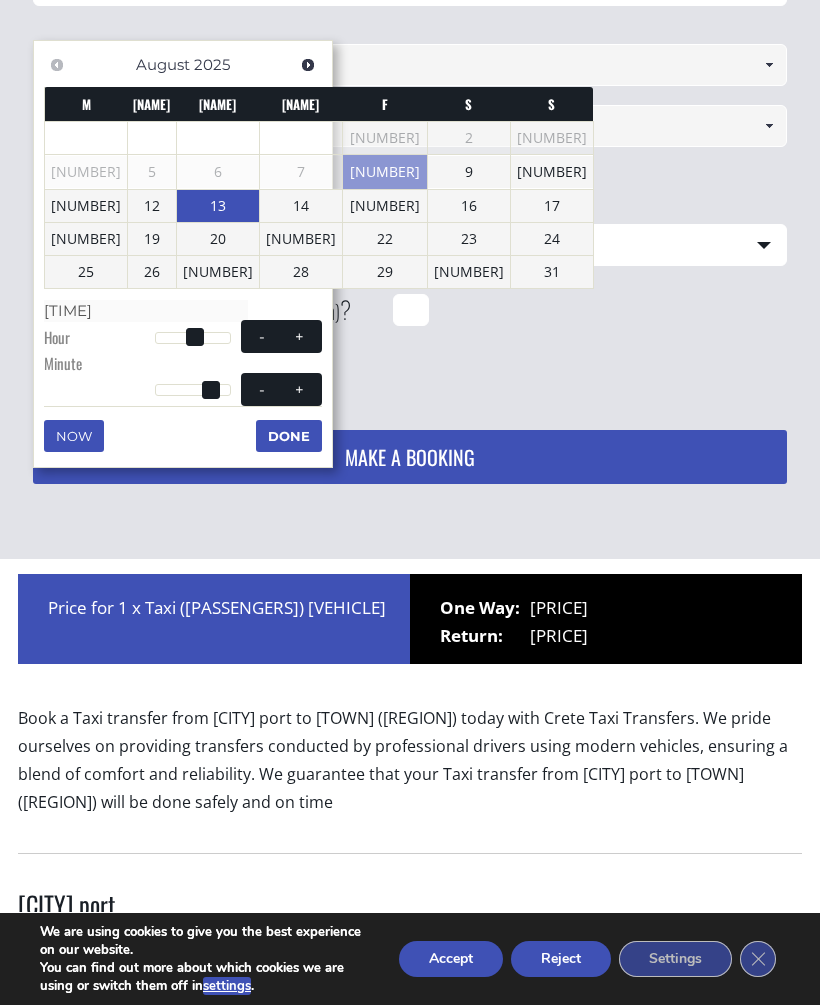 click on "-   +" at bounding box center (281, 389) 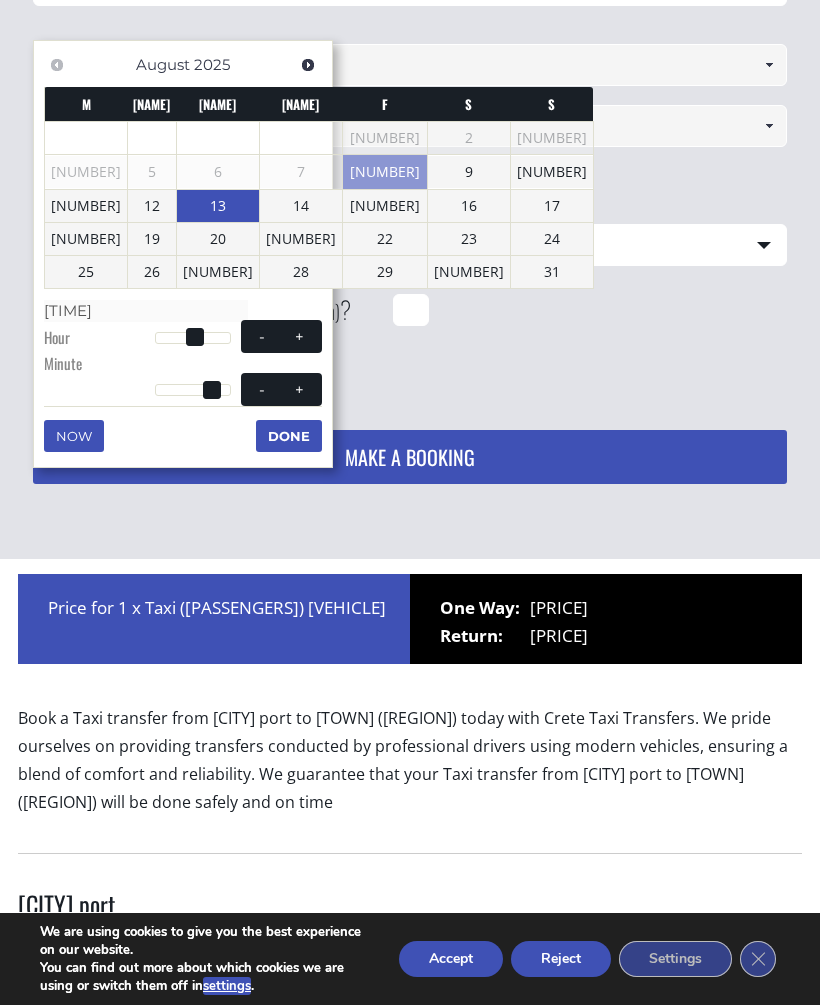 click on "Done" at bounding box center [289, 436] 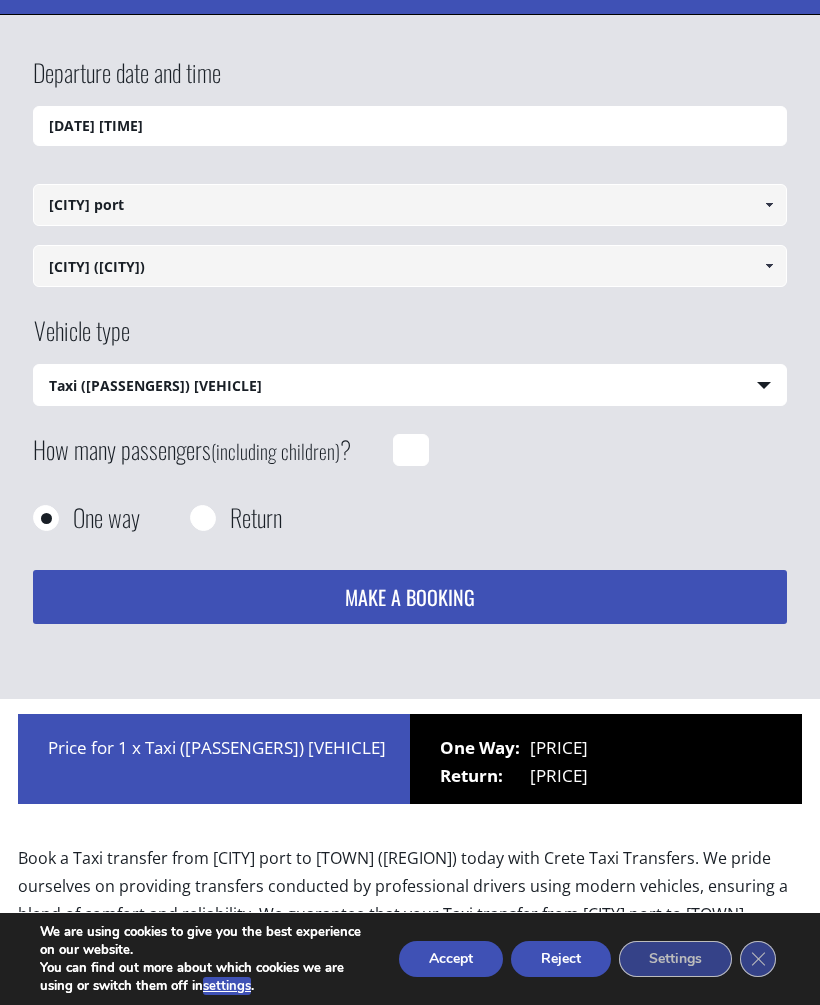 scroll, scrollTop: 149, scrollLeft: 0, axis: vertical 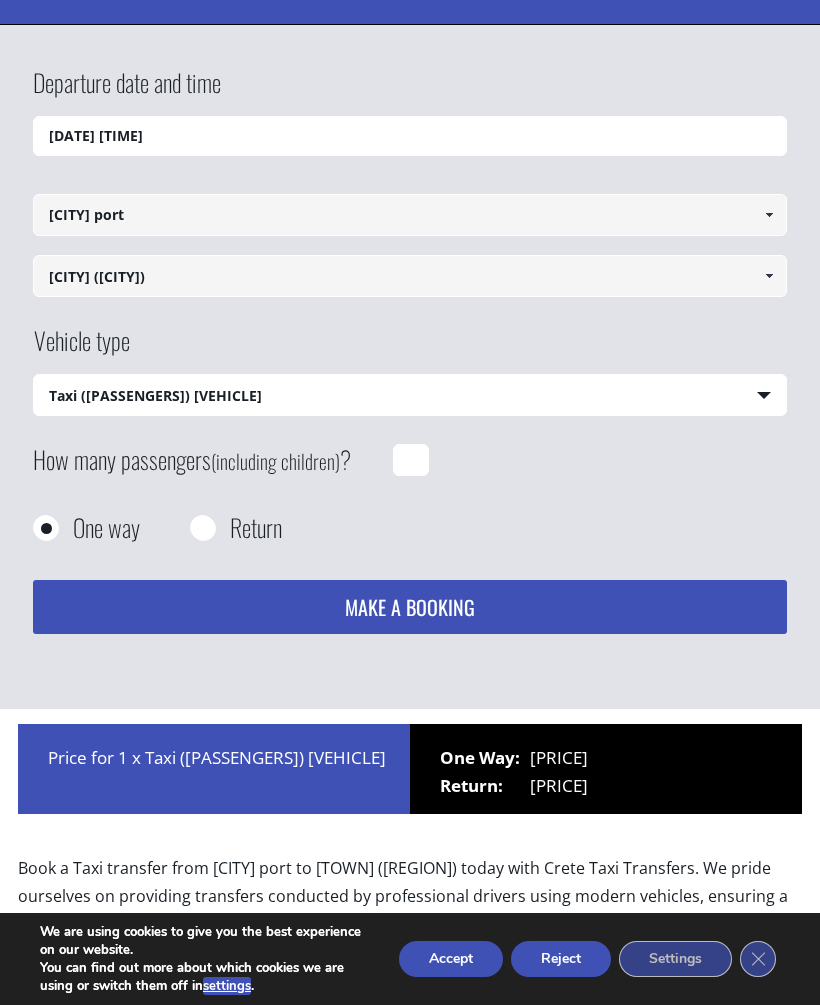 click on "Select vehicle type Taxi ([PASSENGERS]) [VEHICLE] [VEHICLE] [VEHICLE] [VEHICLE]" at bounding box center (410, 396) 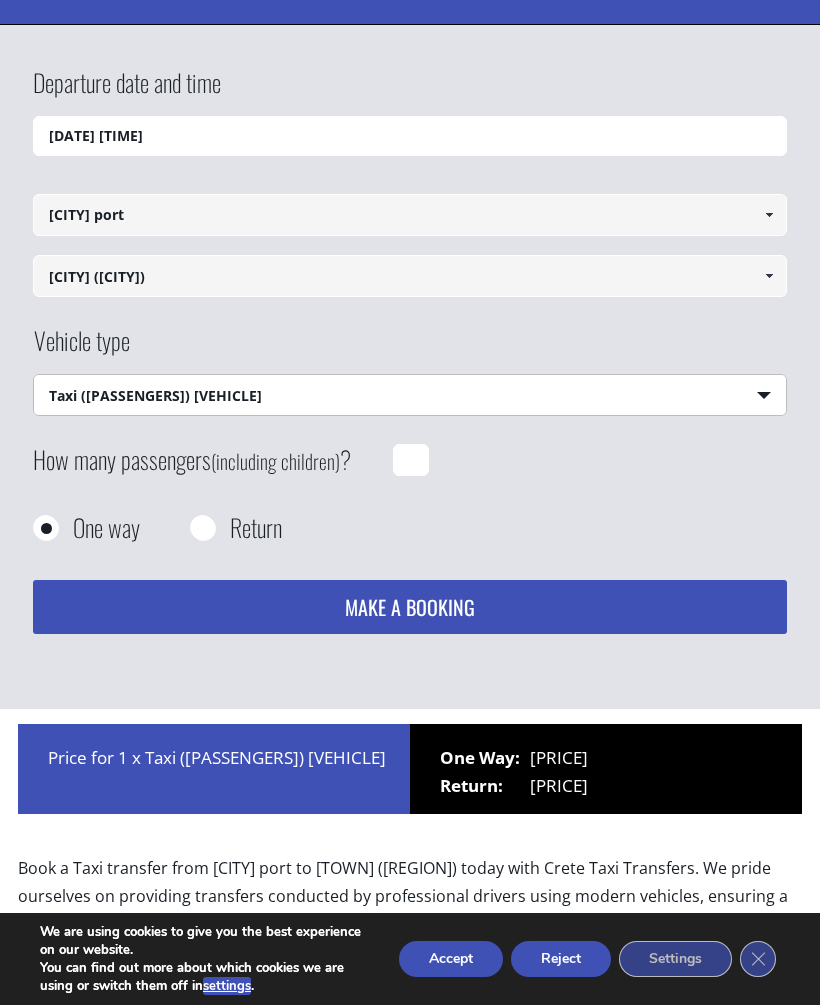 click on "[NUMBER]" at bounding box center [411, 460] 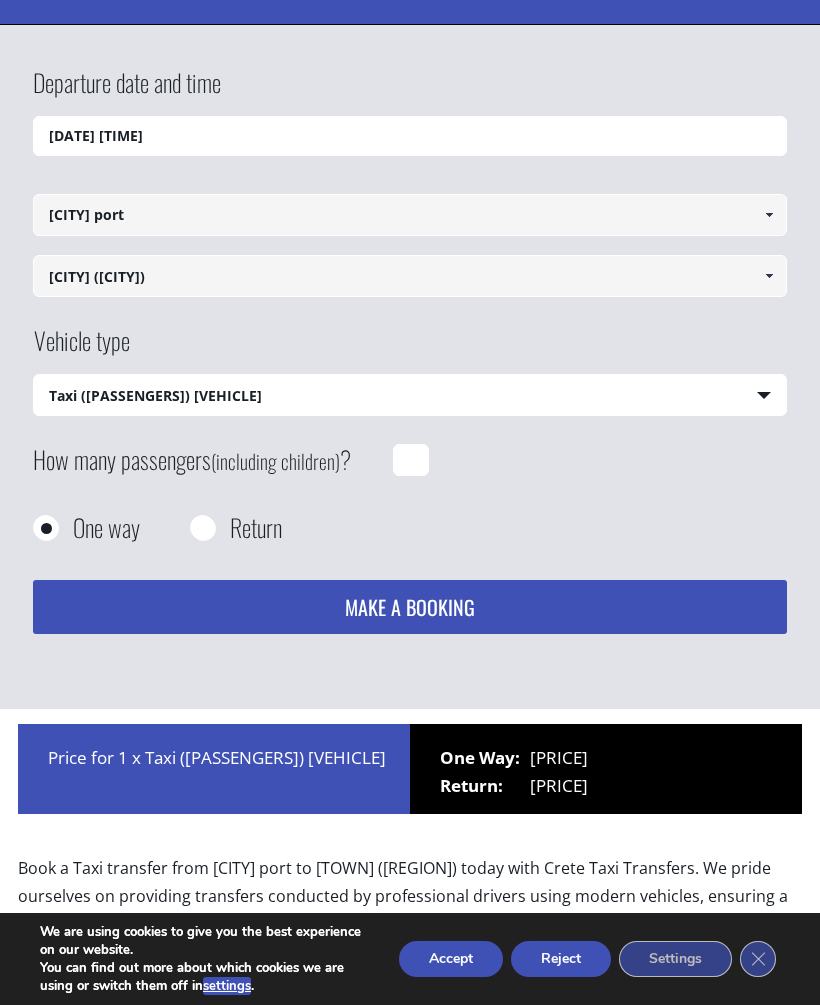 scroll, scrollTop: 148, scrollLeft: 0, axis: vertical 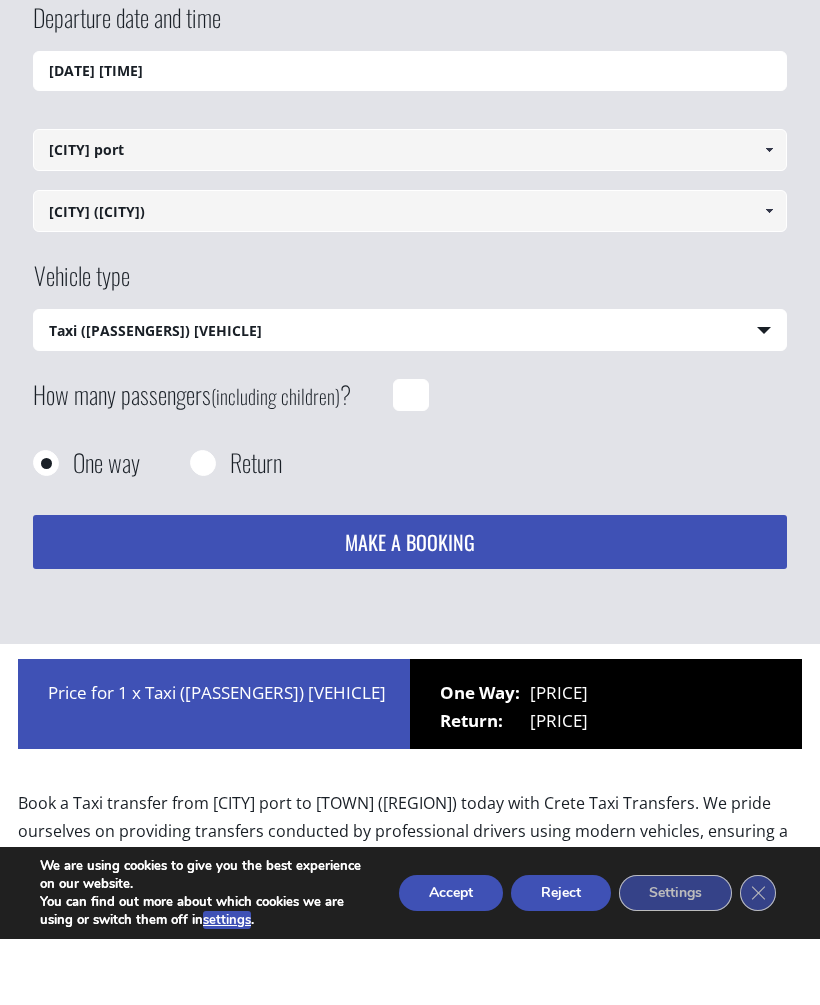 type on "[NUMBER]" 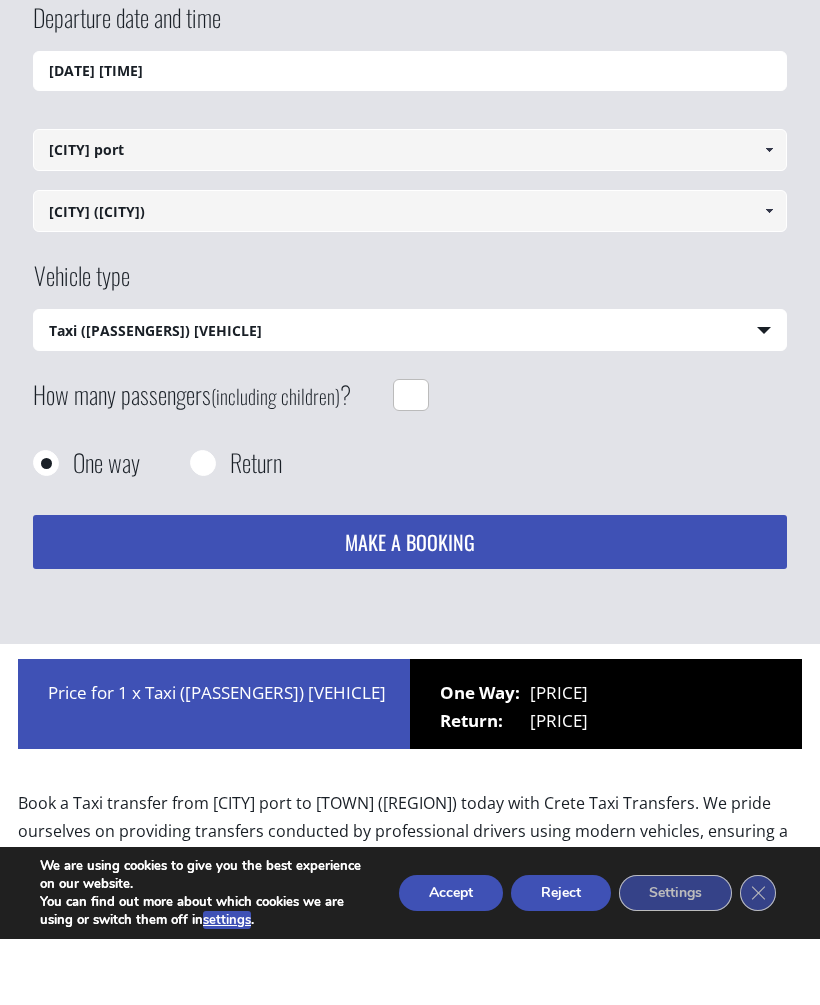 click on "Return" at bounding box center (202, 530) 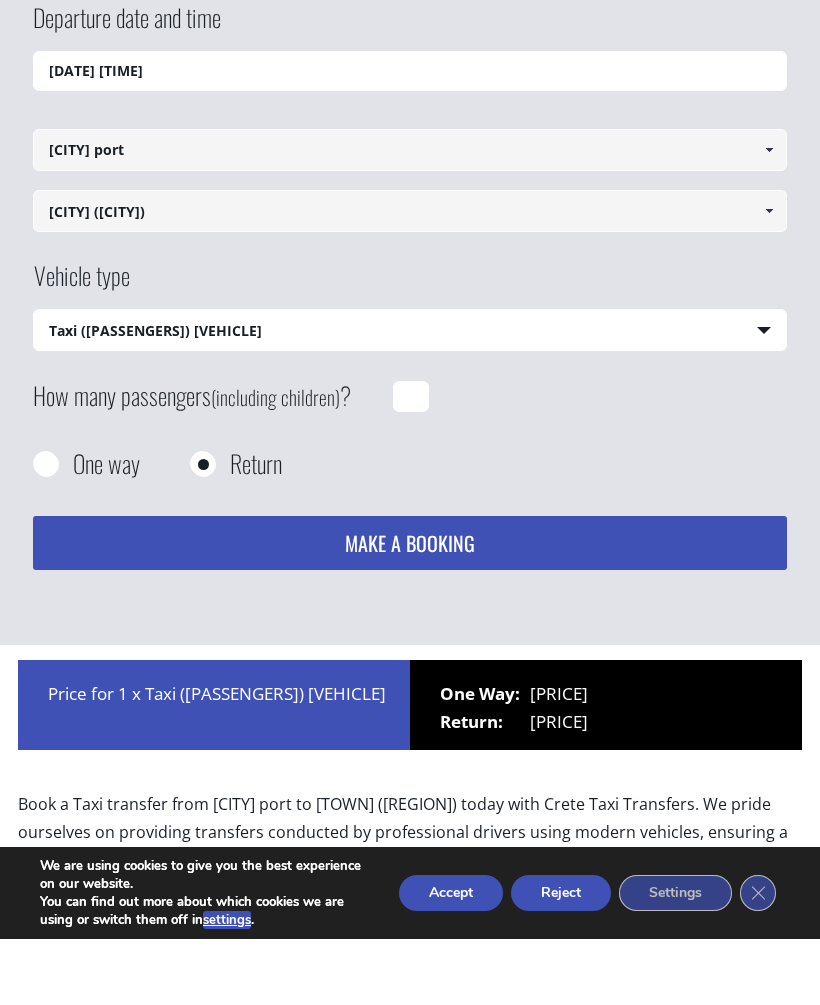 scroll, scrollTop: 215, scrollLeft: 0, axis: vertical 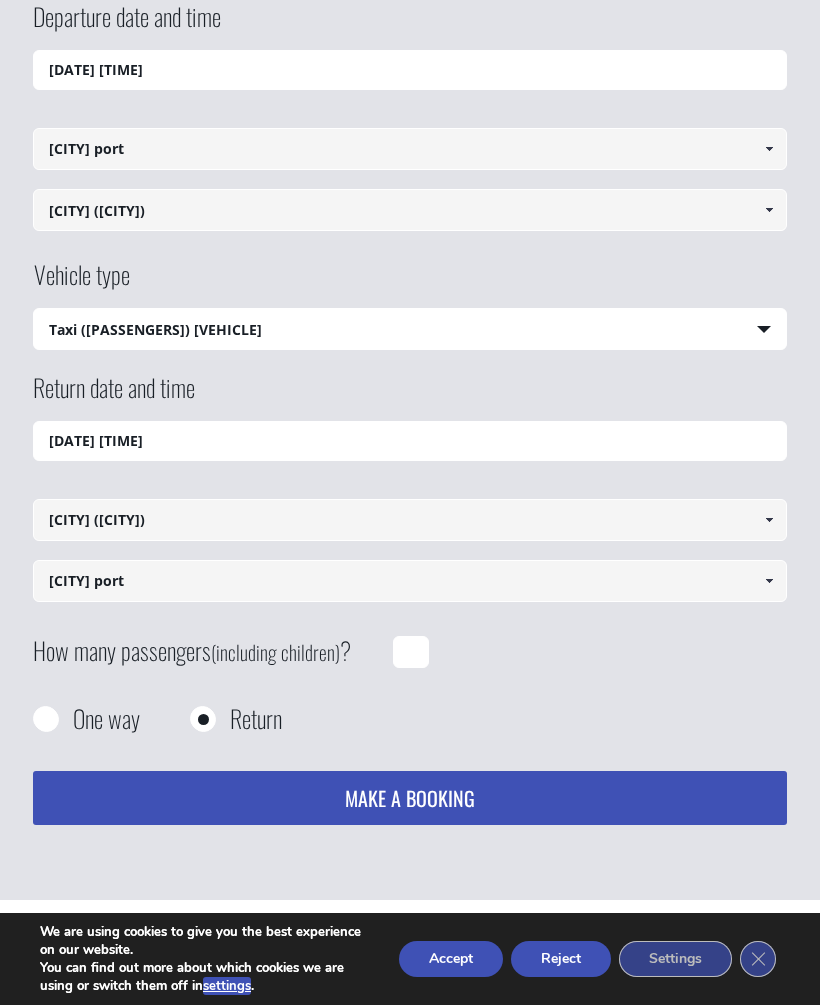 click on "[DATE] [TIME]" at bounding box center [410, 441] 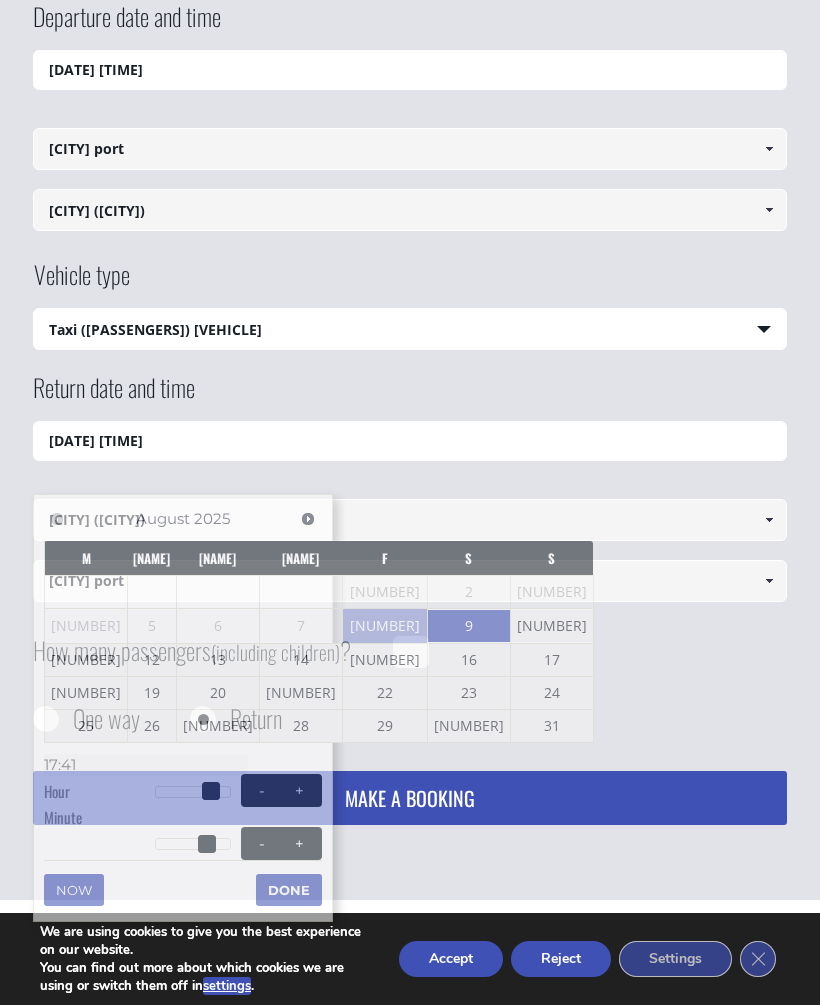 scroll, scrollTop: 229, scrollLeft: 0, axis: vertical 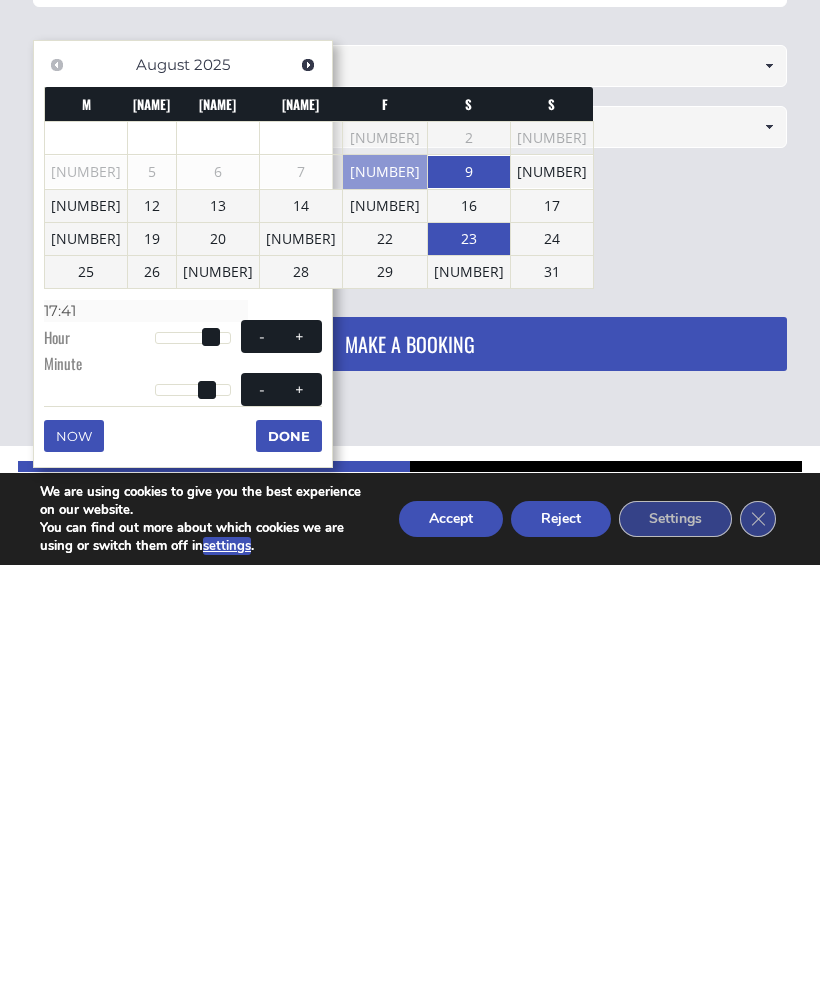 click on "23" at bounding box center (469, 679) 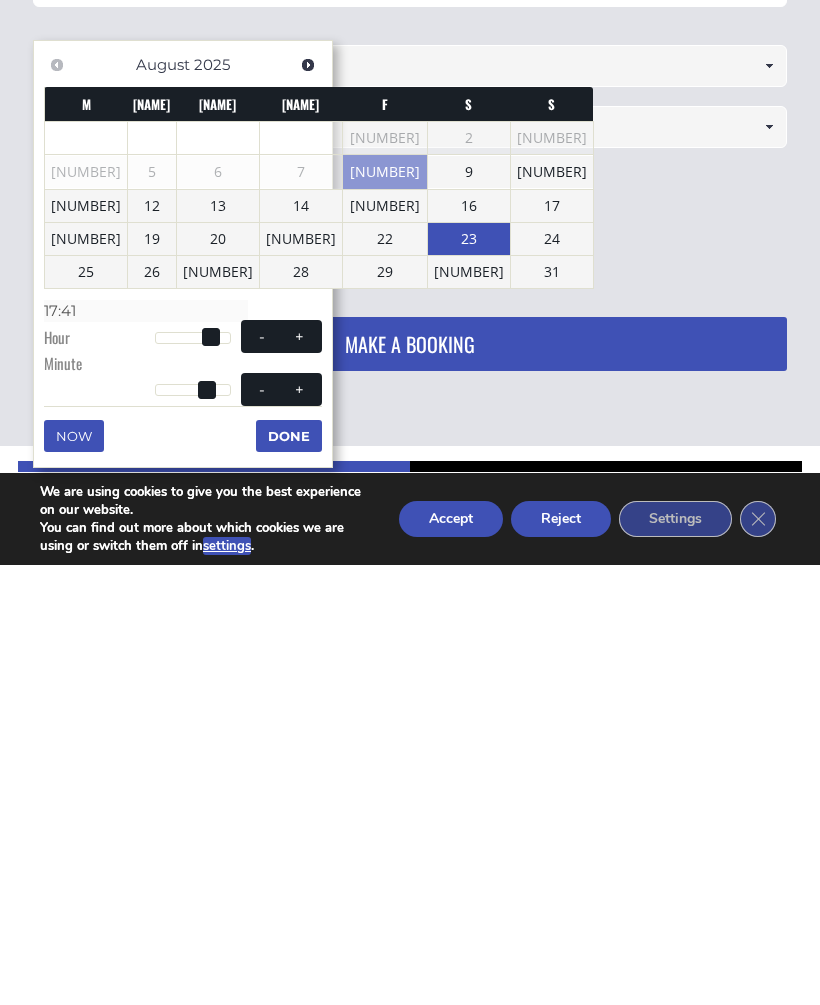 click at bounding box center (211, 777) 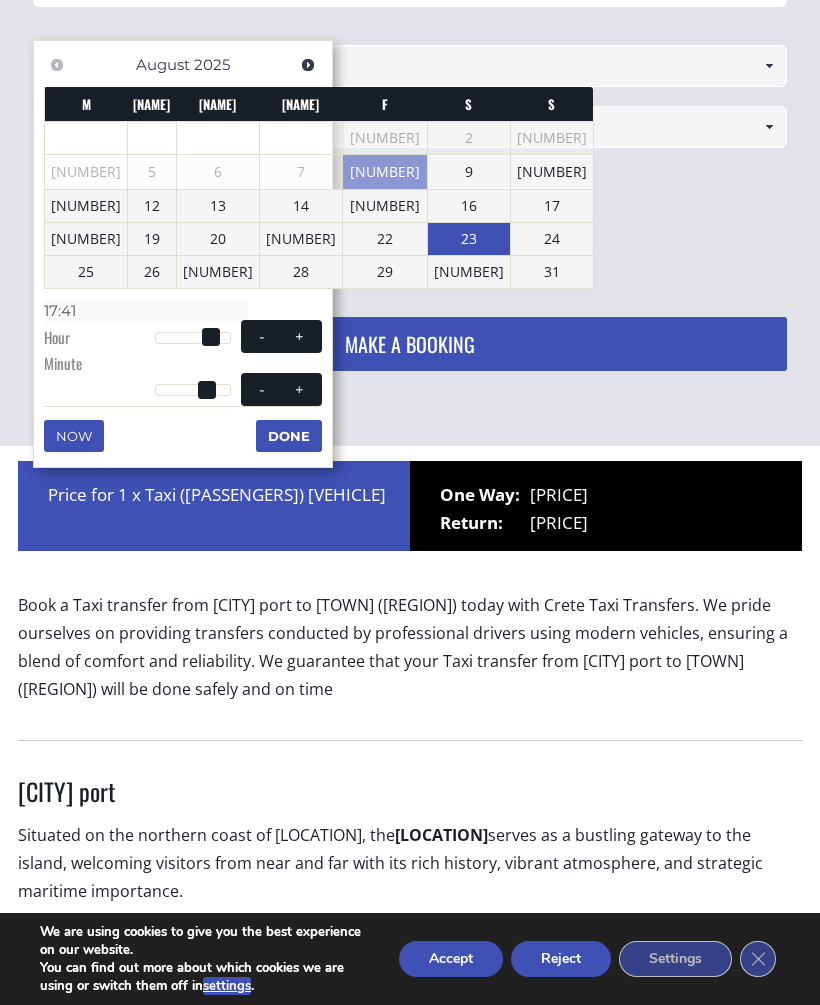 click at bounding box center (193, 338) 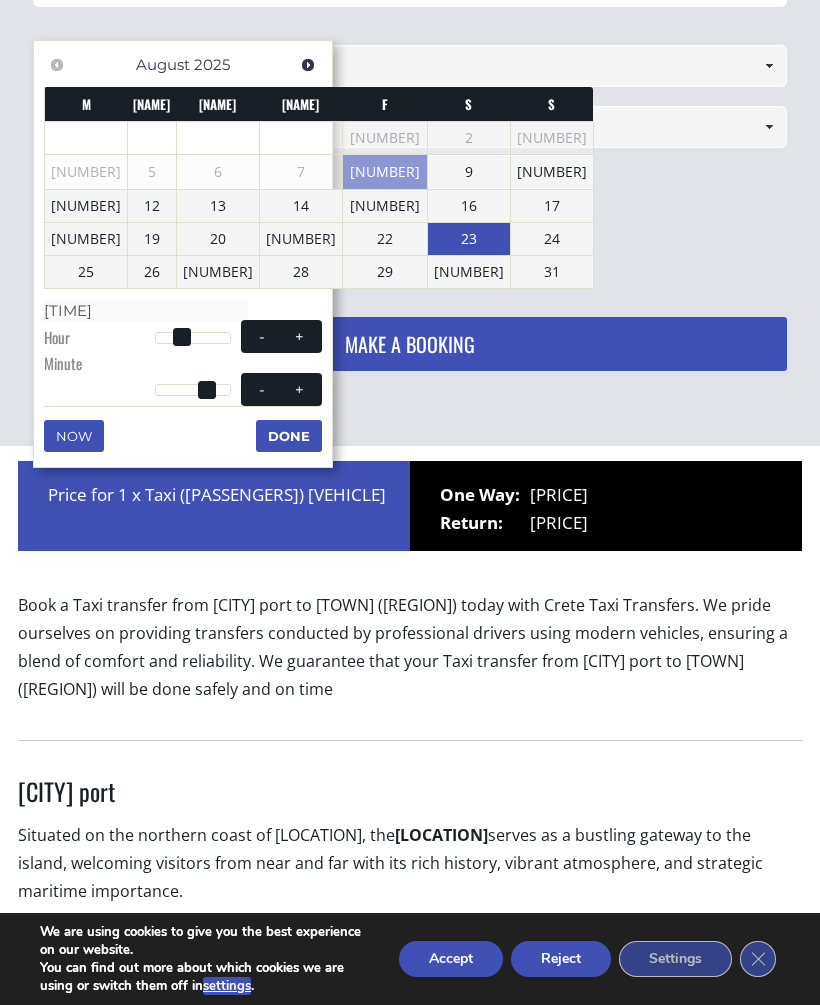 click at bounding box center (299, 337) 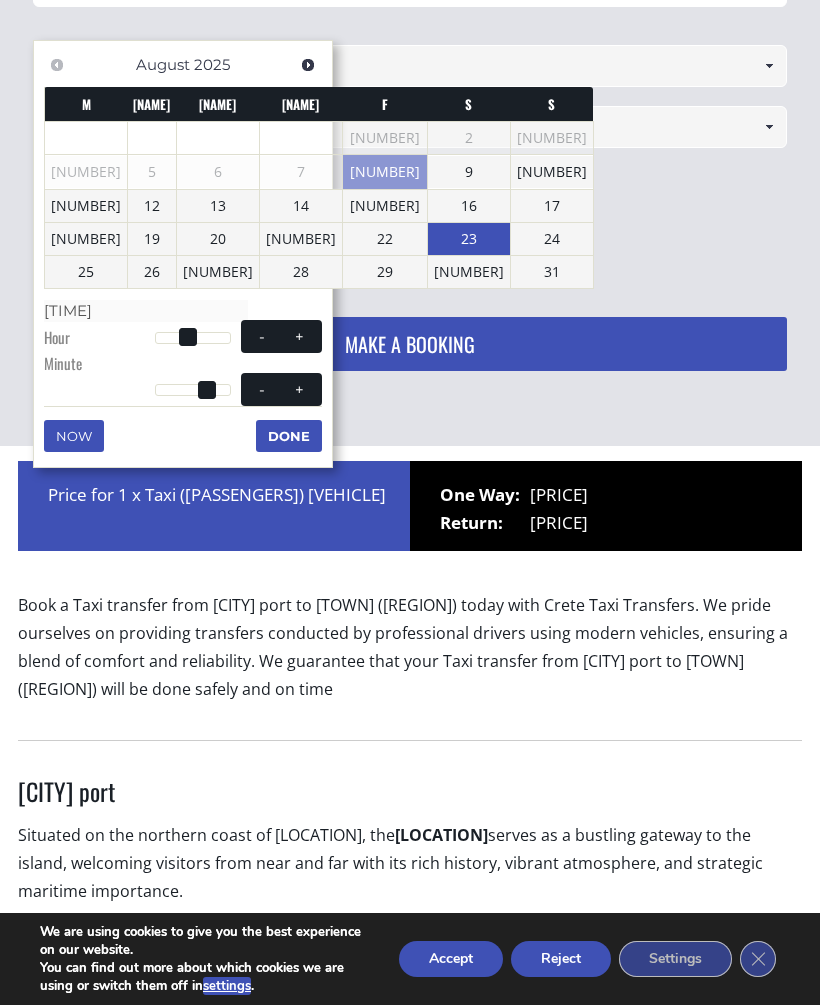 click on "Done" at bounding box center (289, 436) 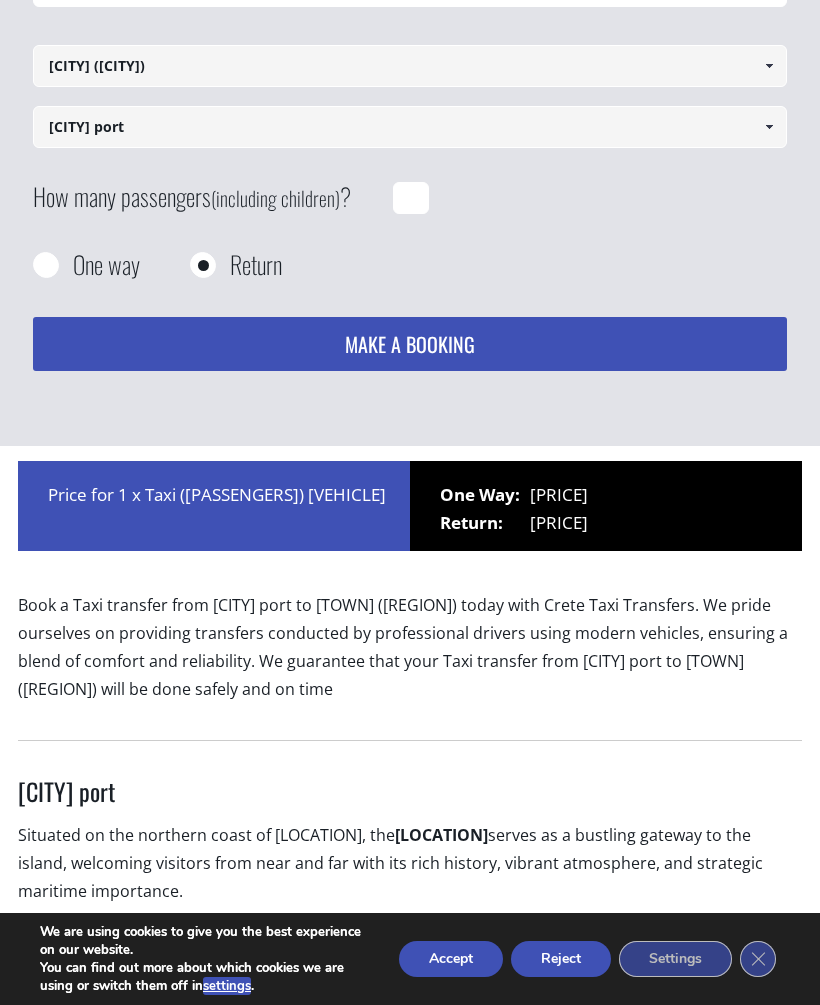 click on "Reject" at bounding box center [561, 959] 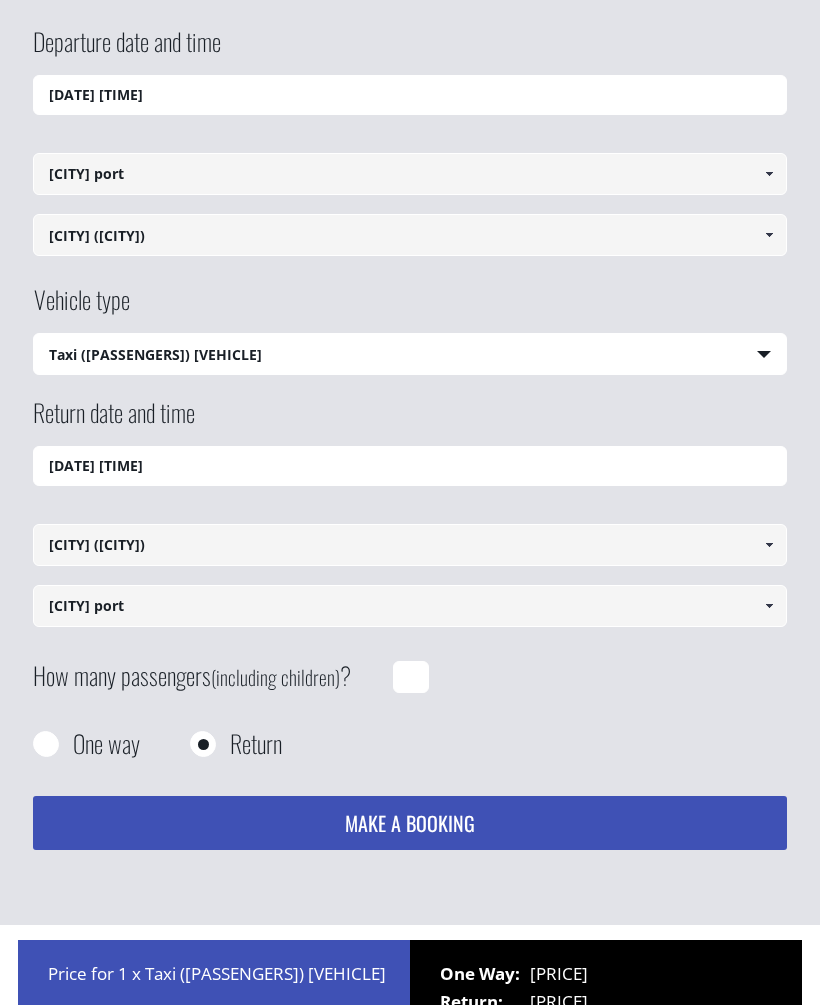 scroll, scrollTop: 188, scrollLeft: 0, axis: vertical 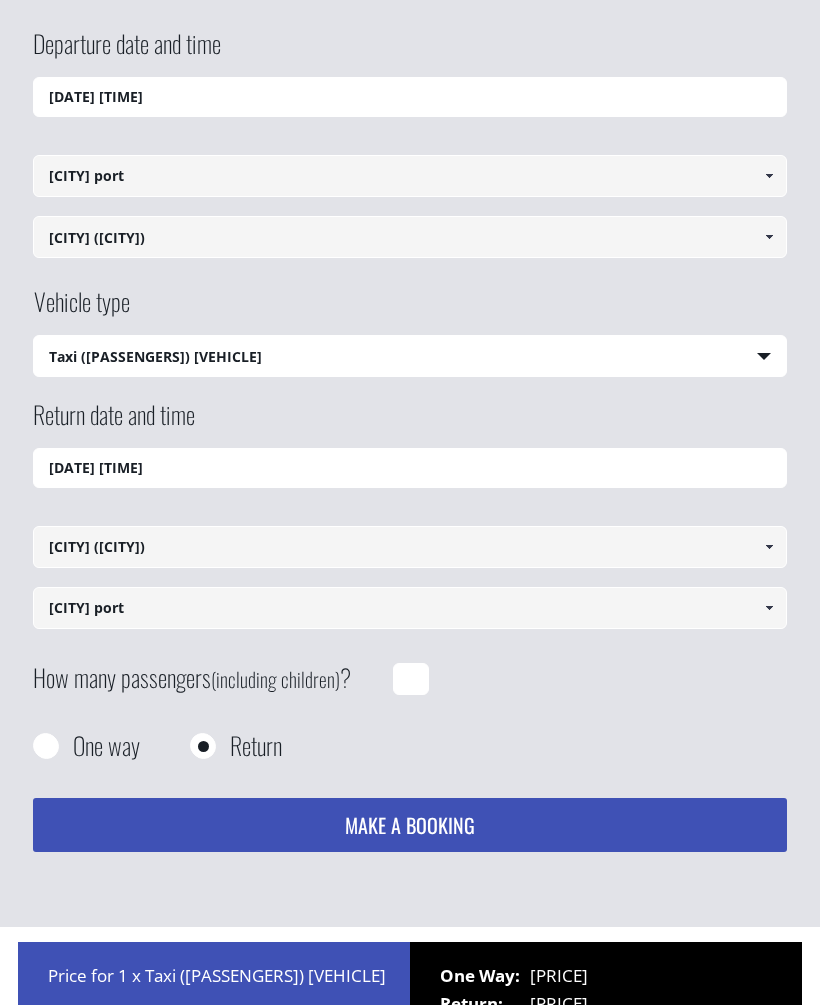 click on "[CITY] port" at bounding box center (410, 176) 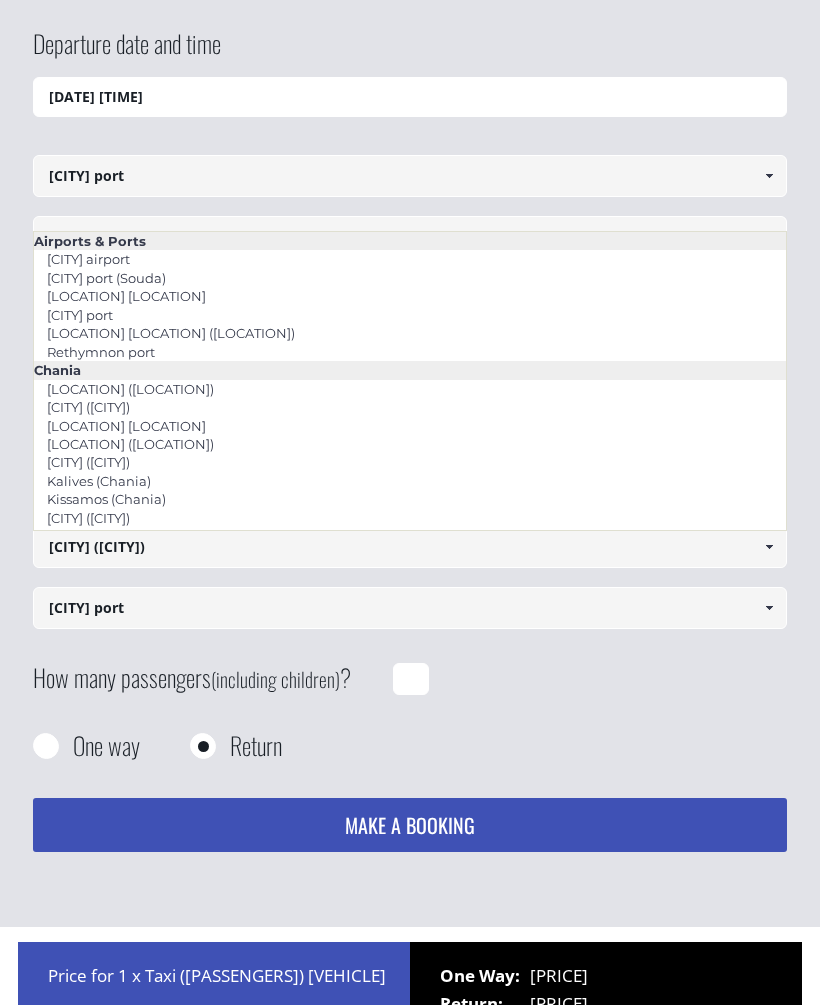 click on "[CITY] port" at bounding box center (80, 315) 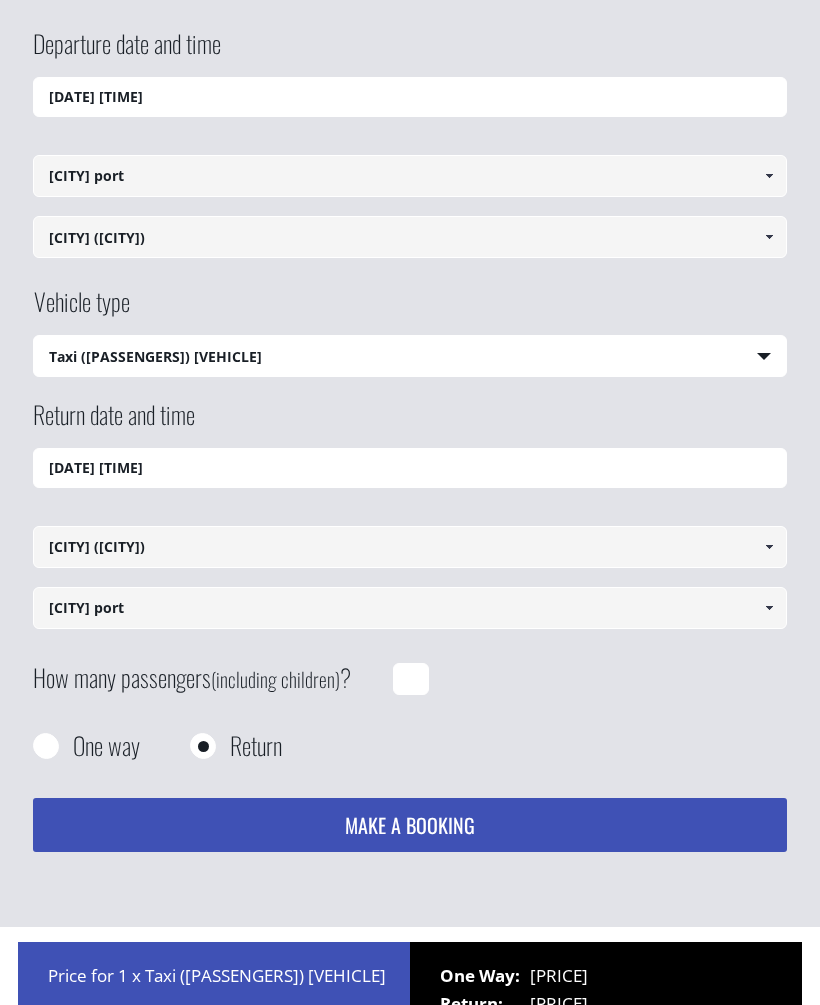 click at bounding box center [769, 176] 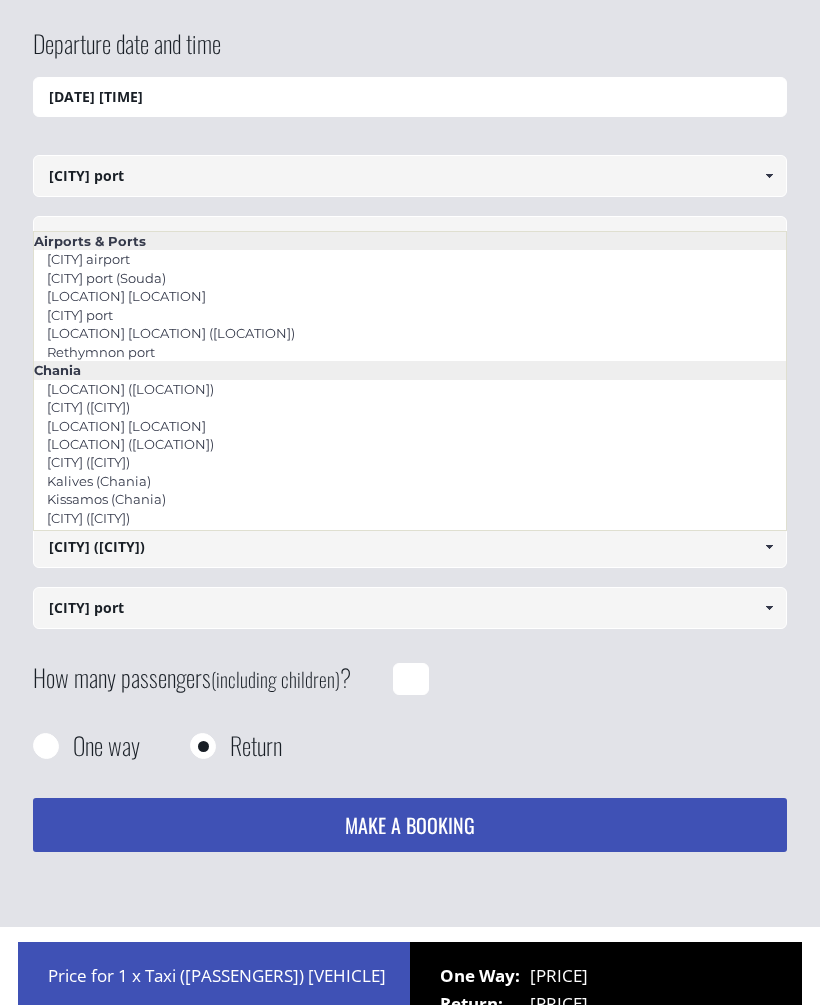 click on "[LOCATION] [LOCATION]" at bounding box center (126, 296) 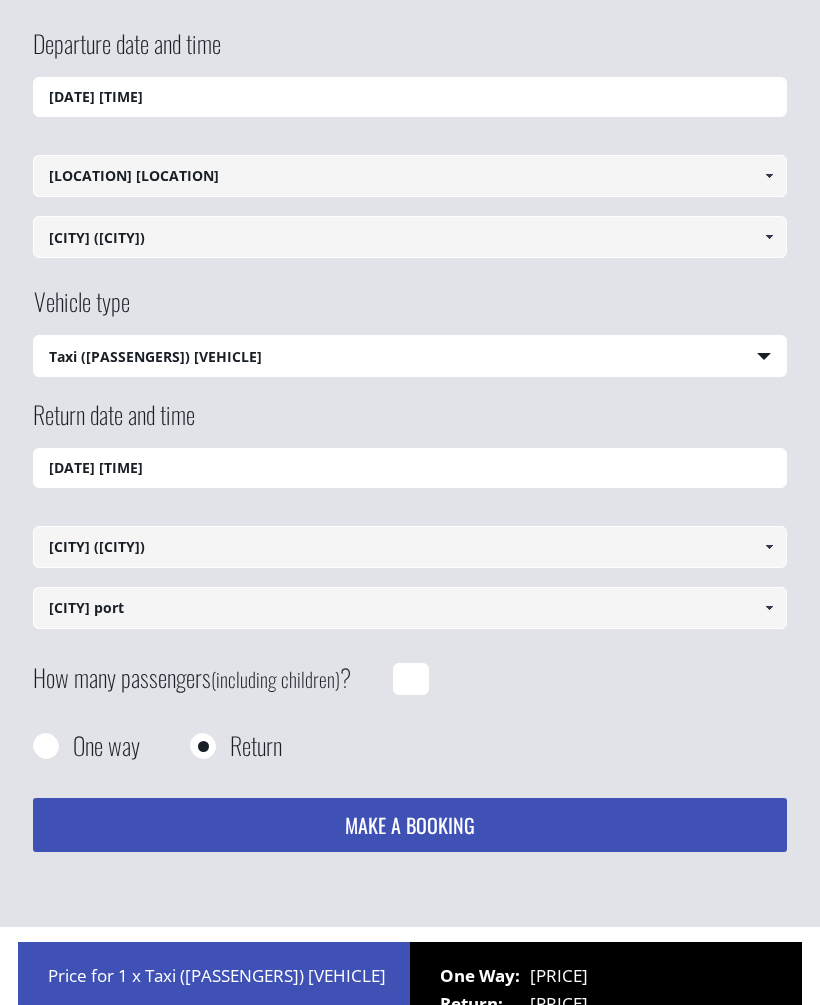 scroll, scrollTop: 188, scrollLeft: 0, axis: vertical 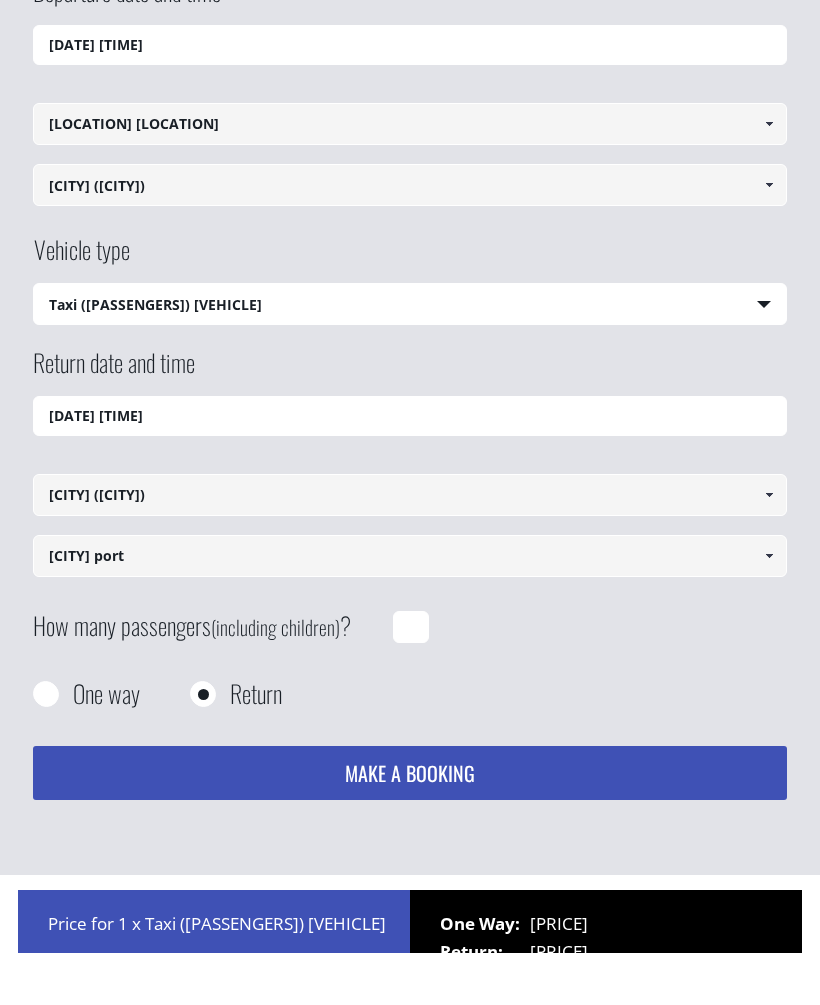 click on "[CITY] port" at bounding box center [410, 608] 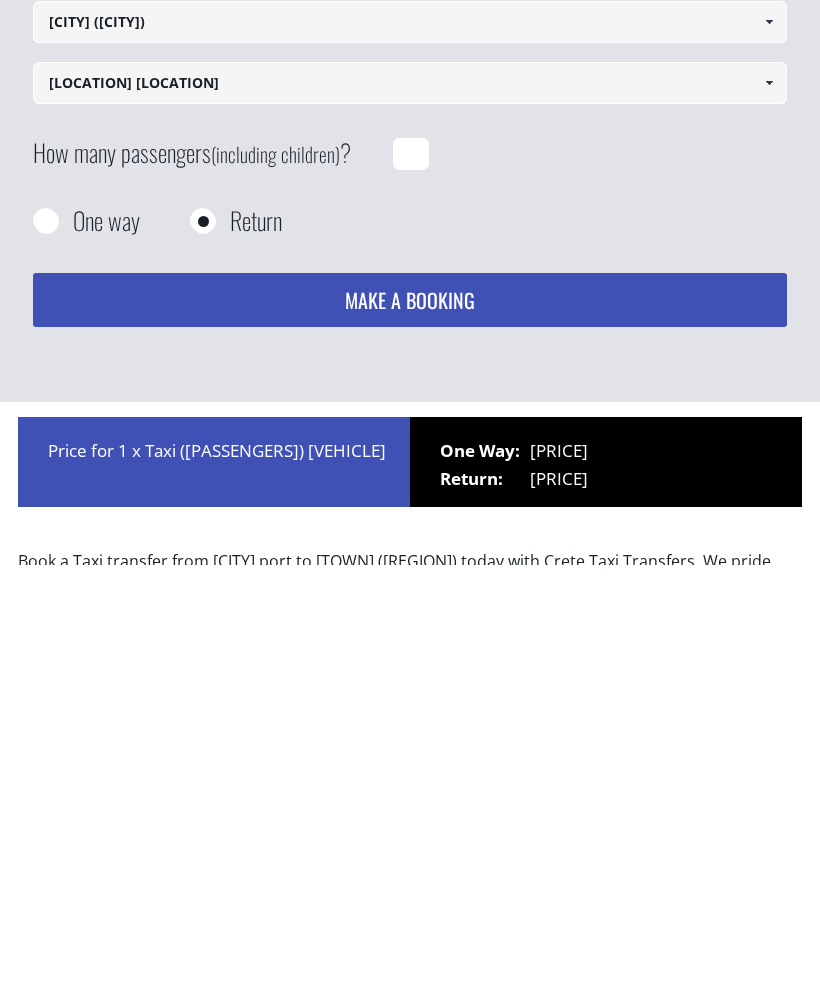 scroll, scrollTop: 273, scrollLeft: 0, axis: vertical 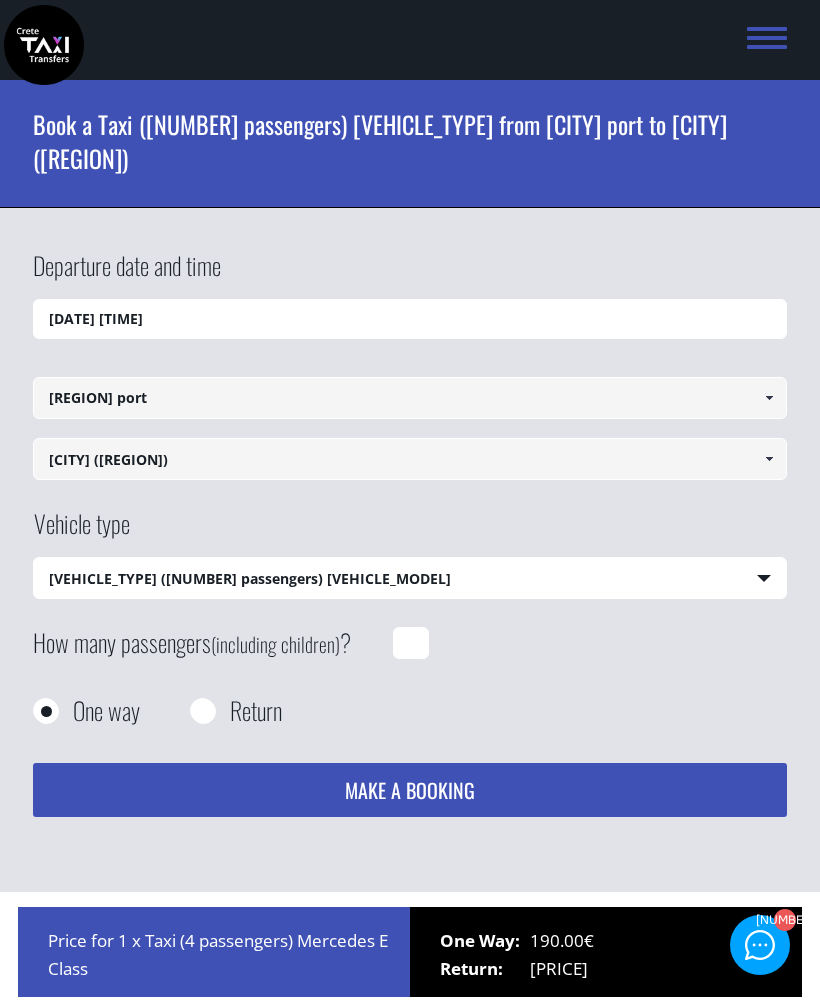 select on "[NUMBER]" 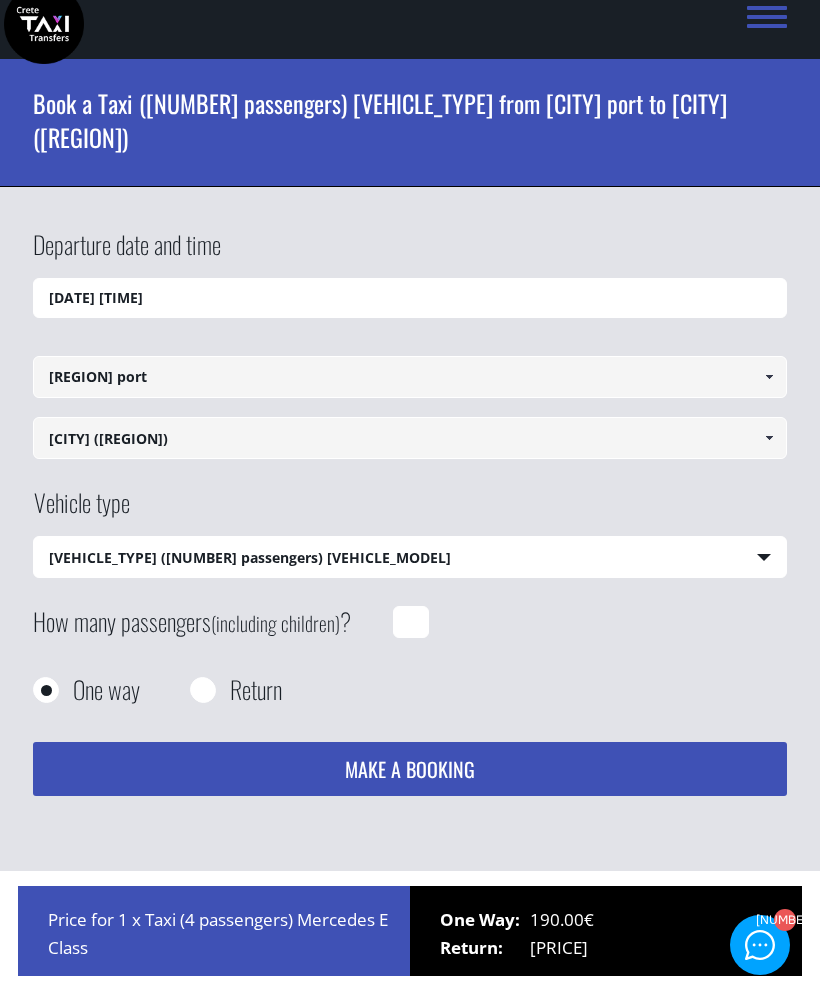scroll, scrollTop: 0, scrollLeft: 0, axis: both 